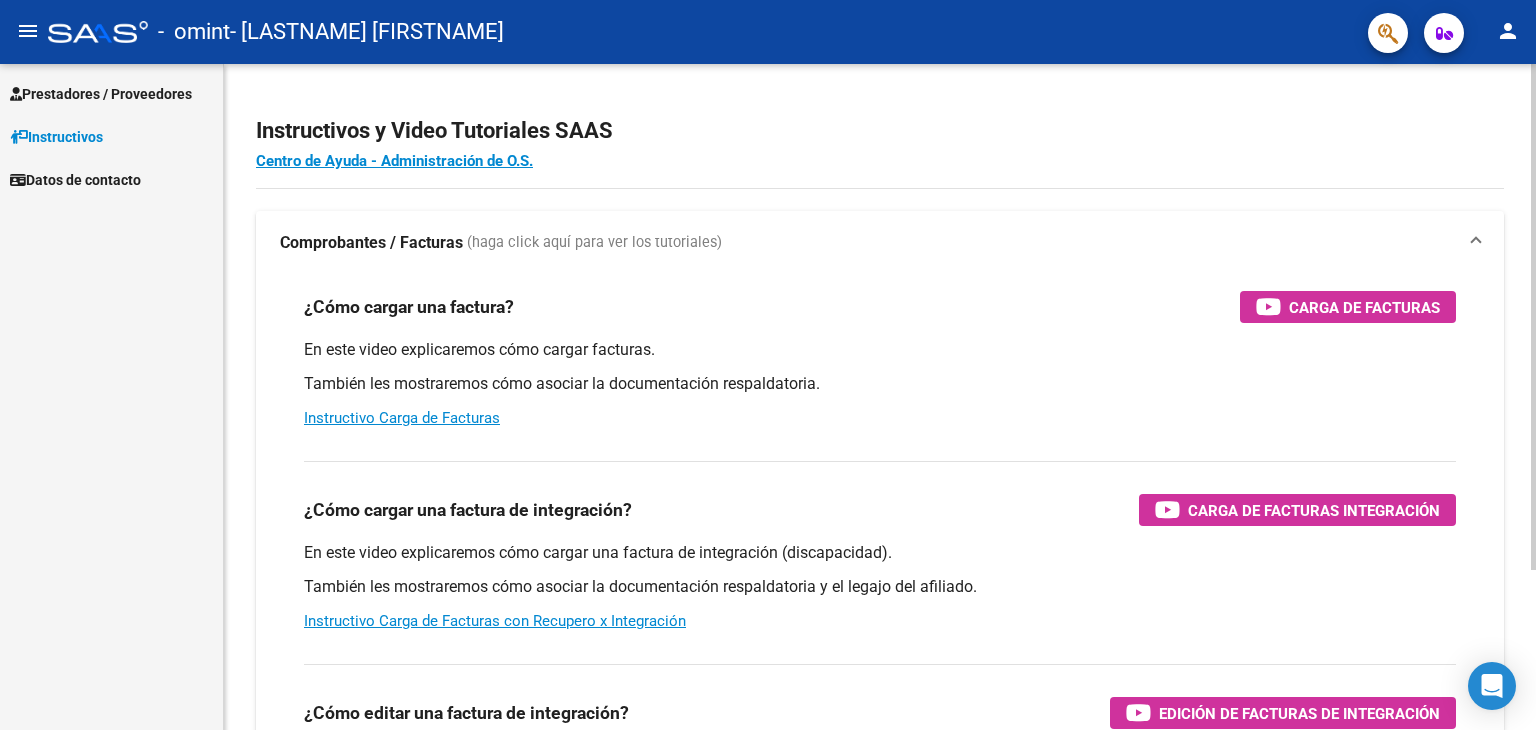 scroll, scrollTop: 0, scrollLeft: 0, axis: both 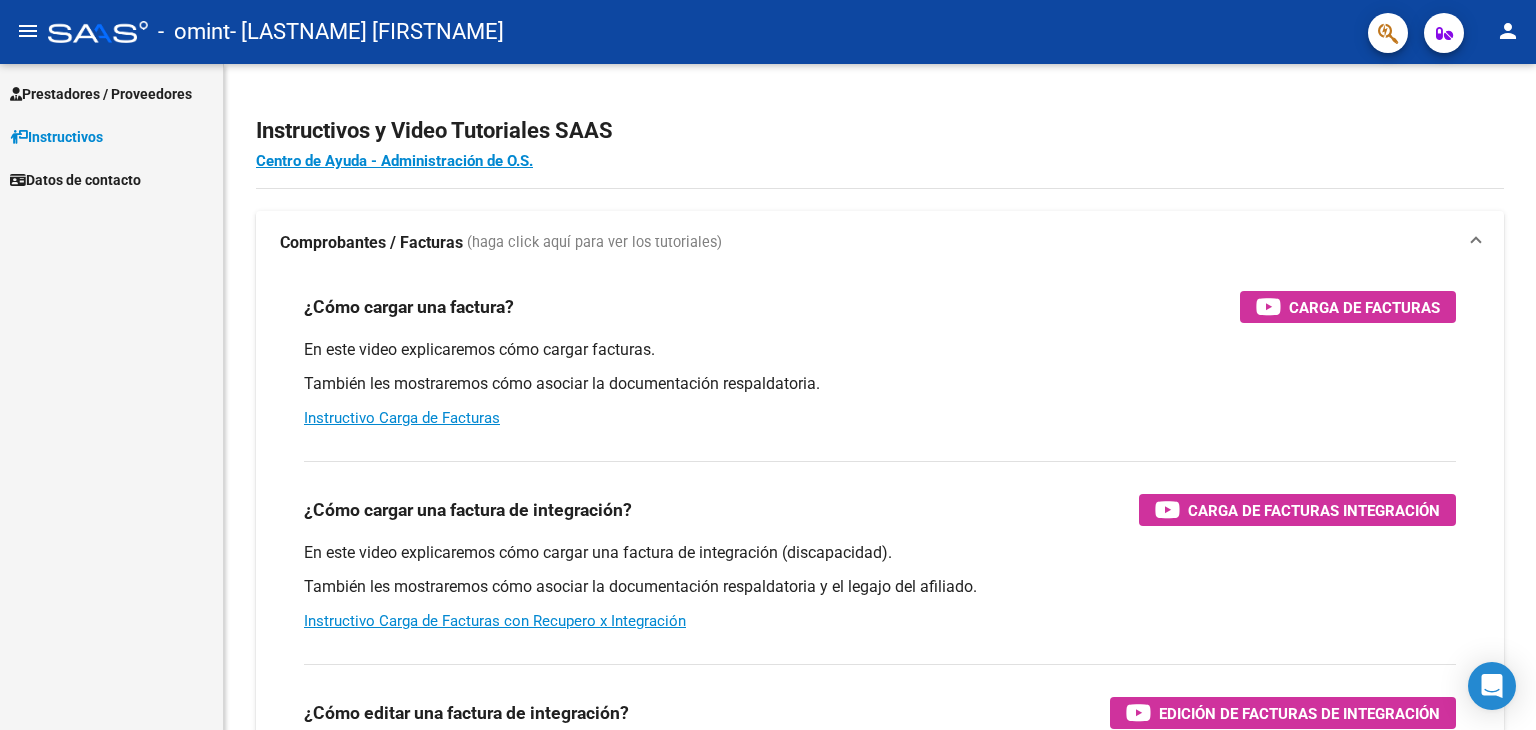 click on "person" 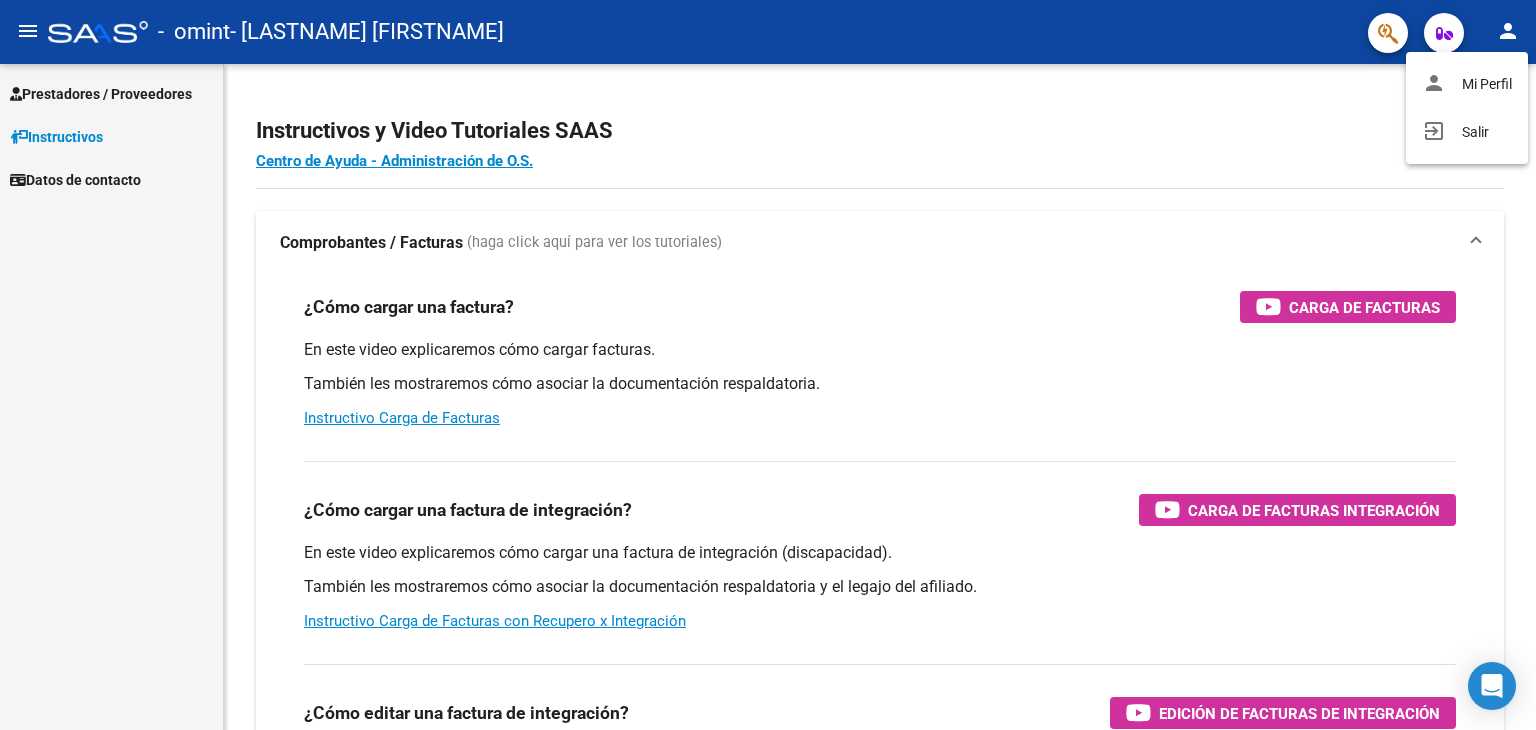 click at bounding box center (768, 365) 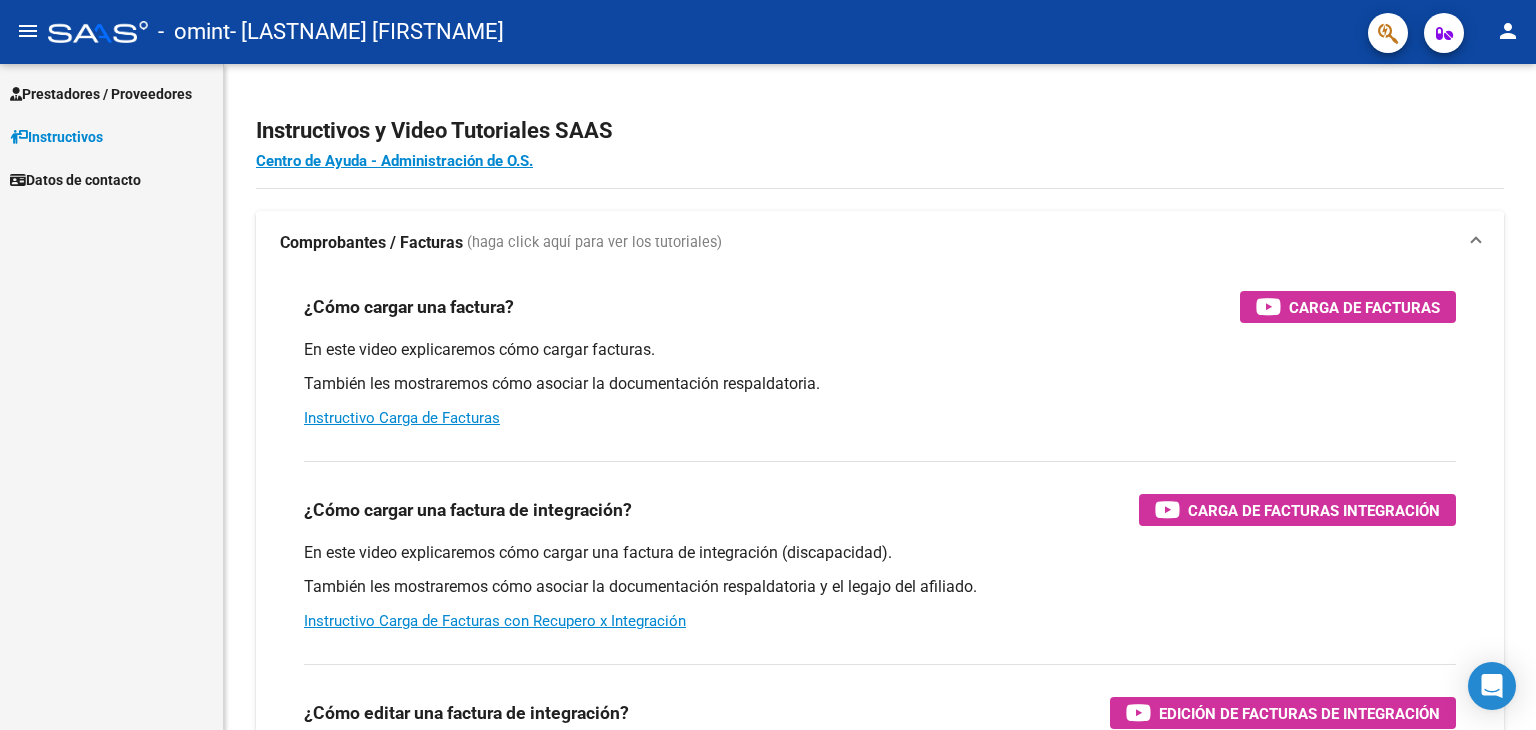 click on "Prestadores / Proveedores" at bounding box center [101, 94] 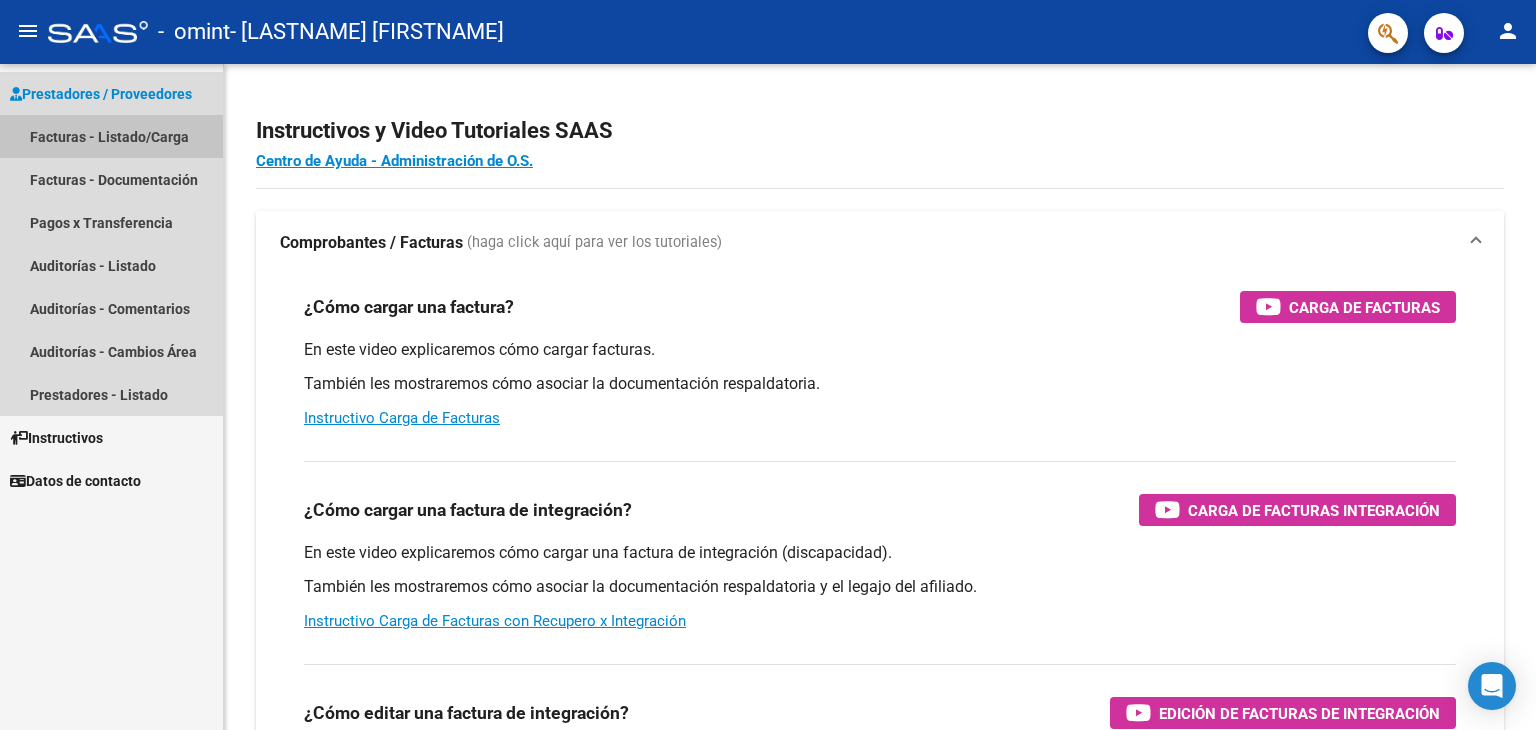 click on "Facturas - Listado/Carga" at bounding box center (111, 136) 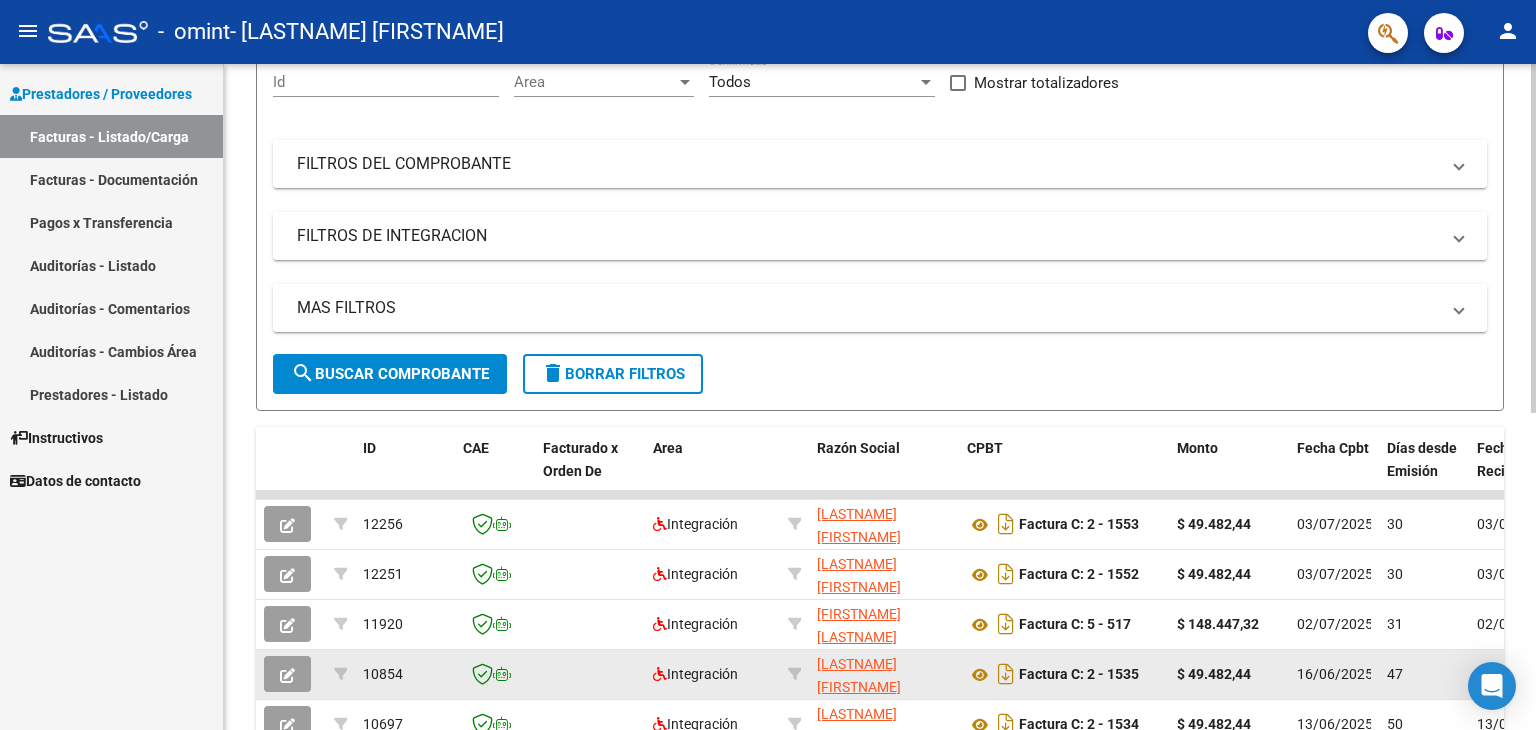 scroll, scrollTop: 0, scrollLeft: 0, axis: both 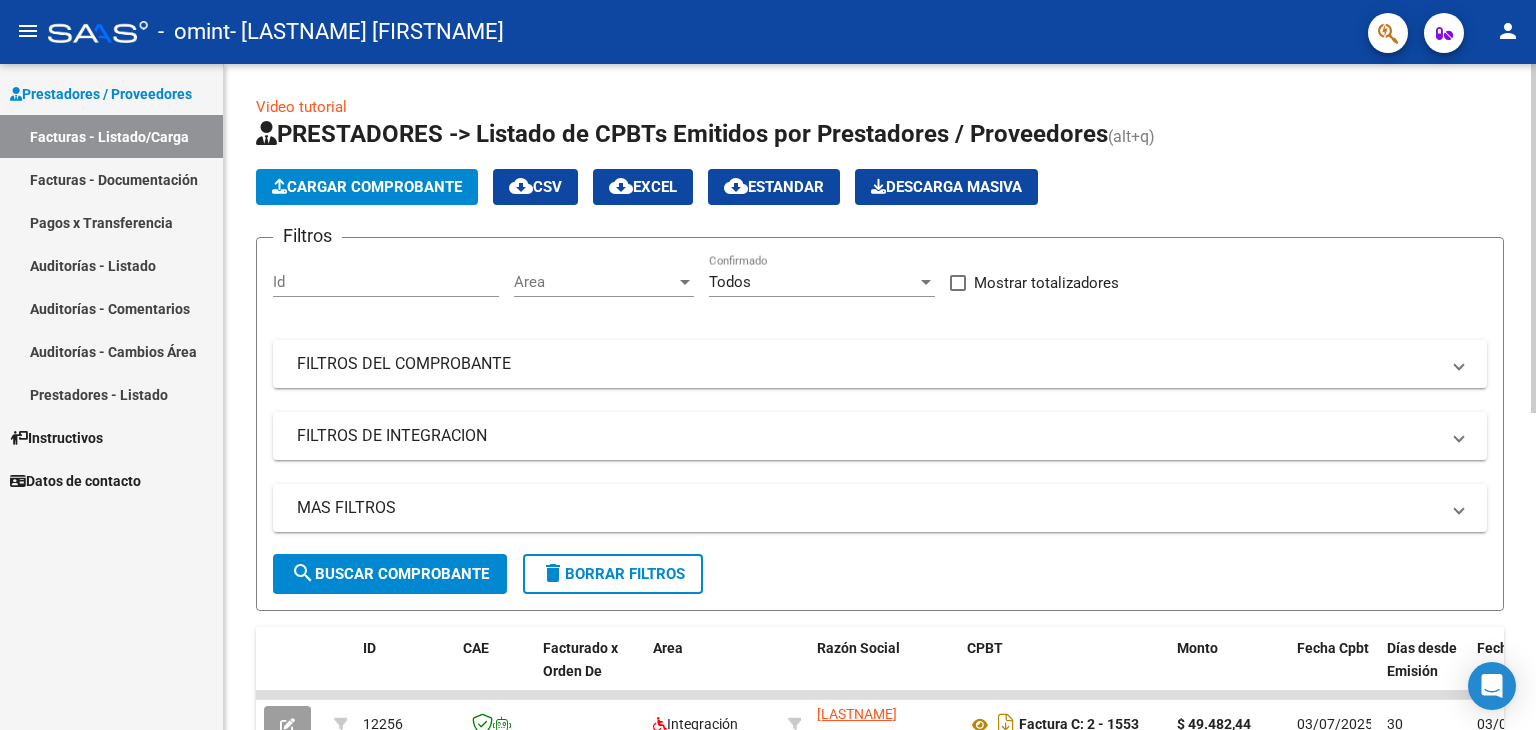 click on "Cargar Comprobante" 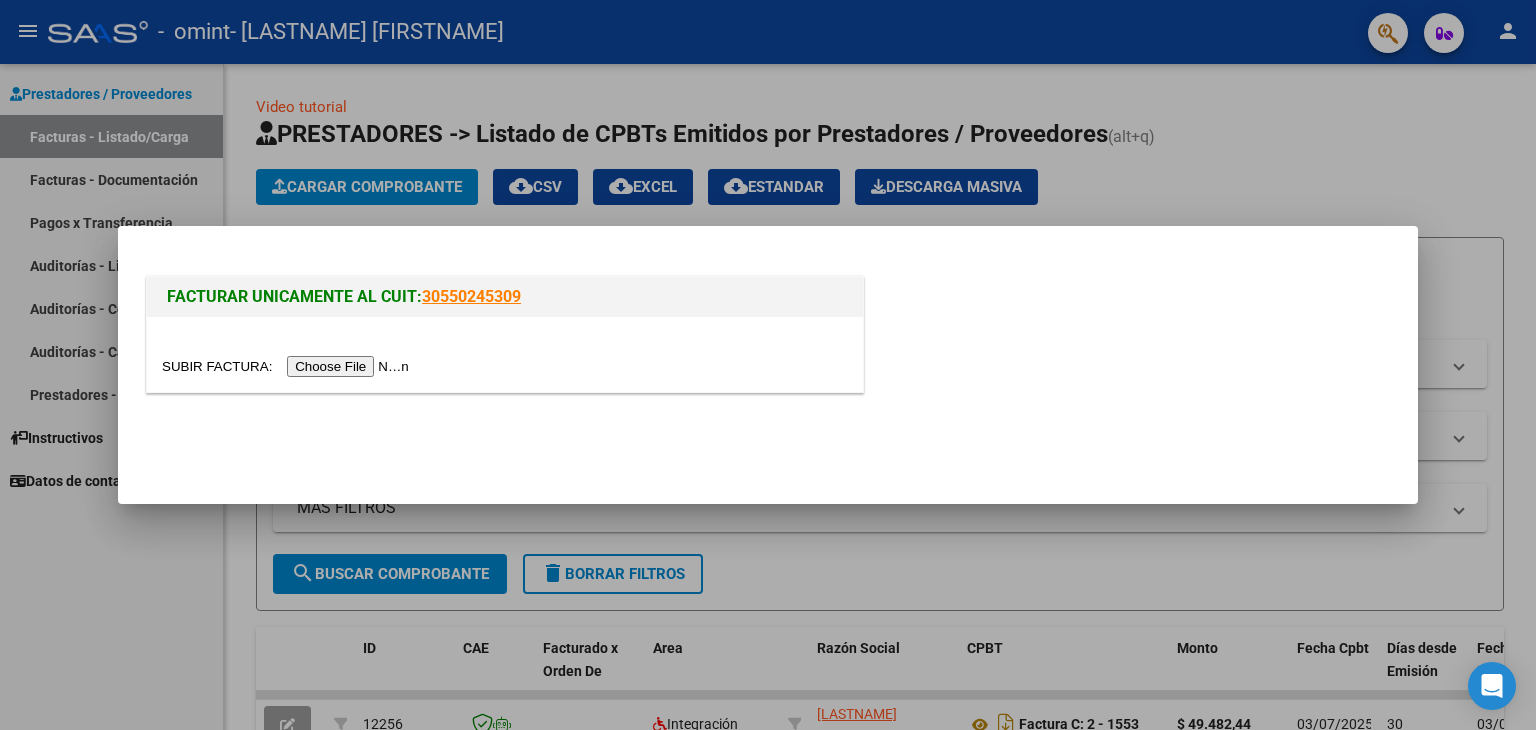 click at bounding box center (288, 366) 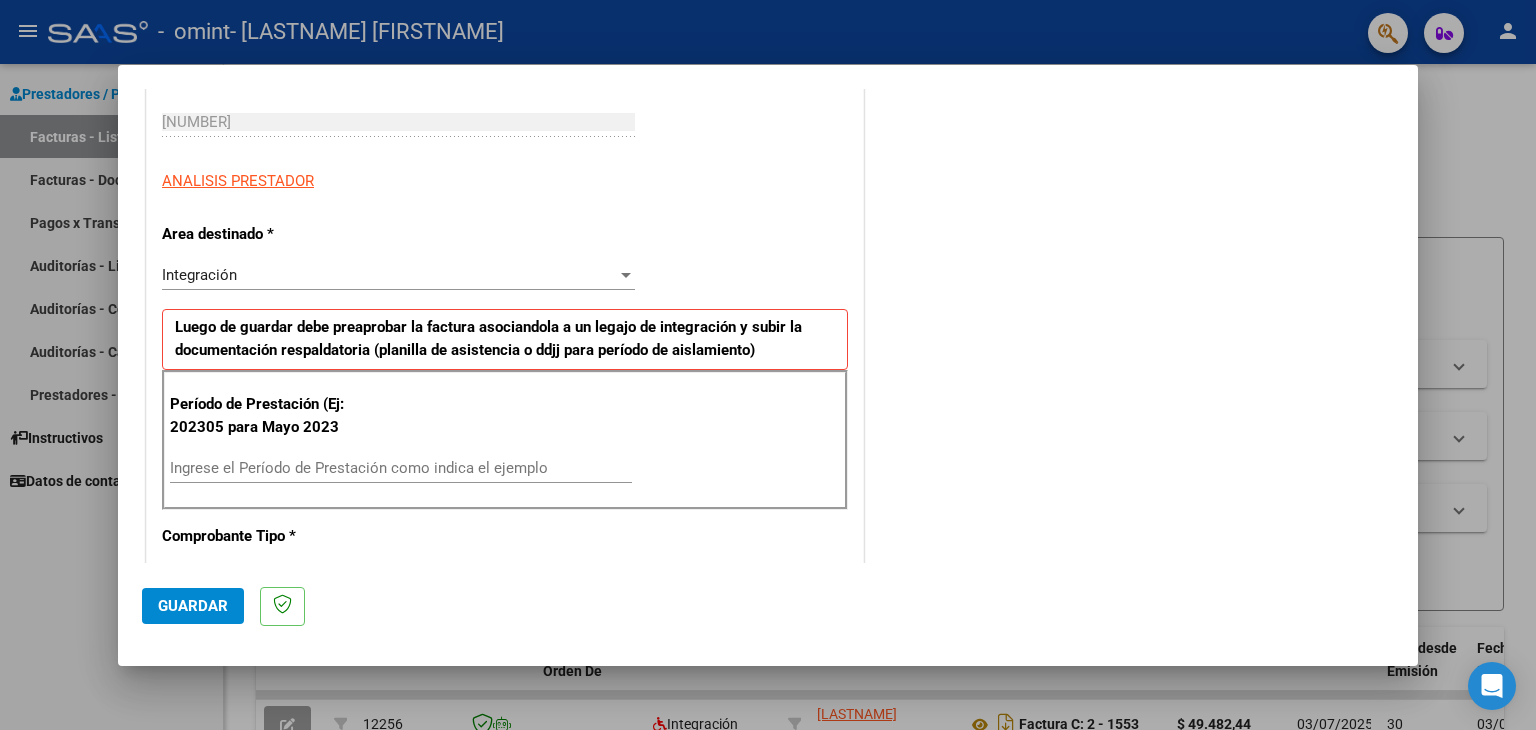 scroll, scrollTop: 400, scrollLeft: 0, axis: vertical 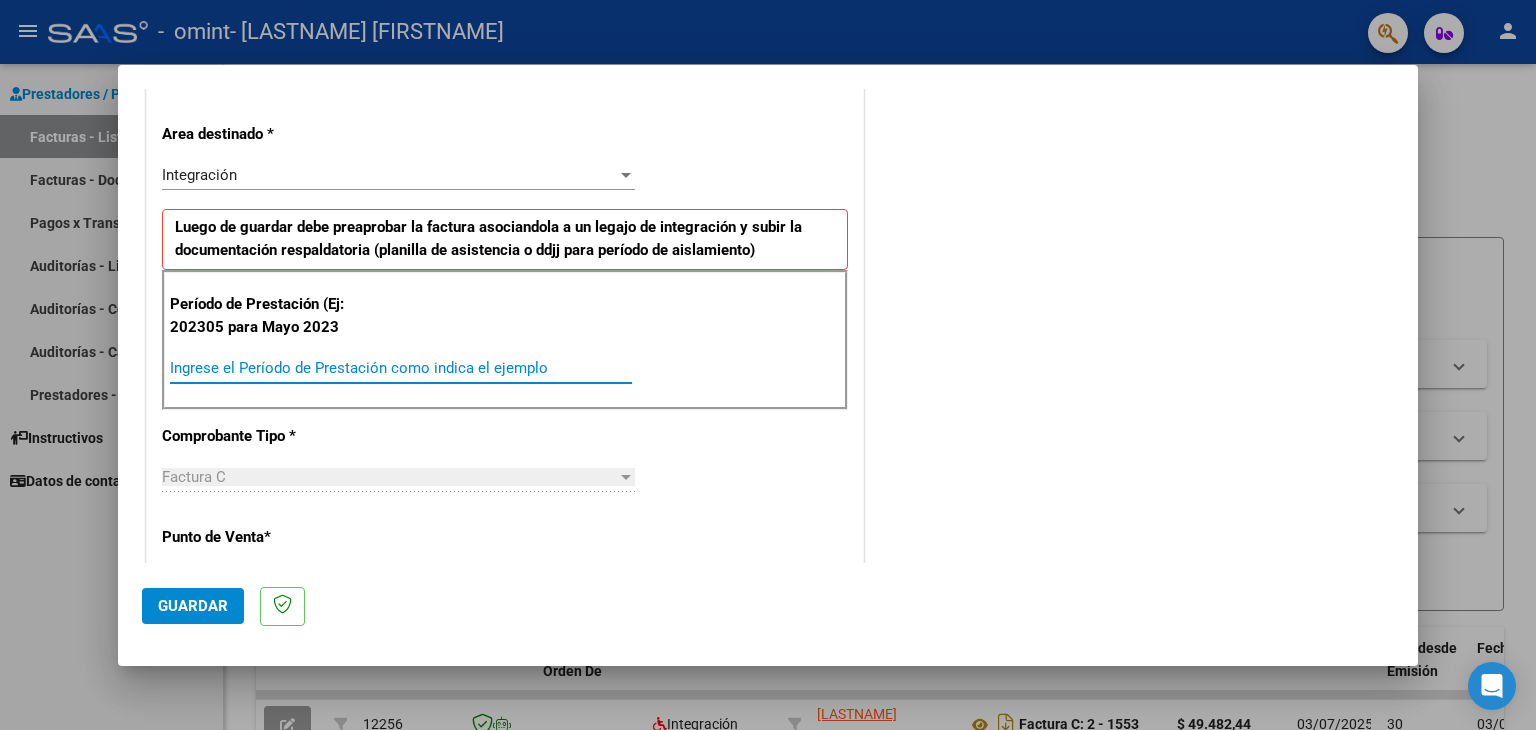 click on "Ingrese el Período de Prestación como indica el ejemplo" at bounding box center [401, 368] 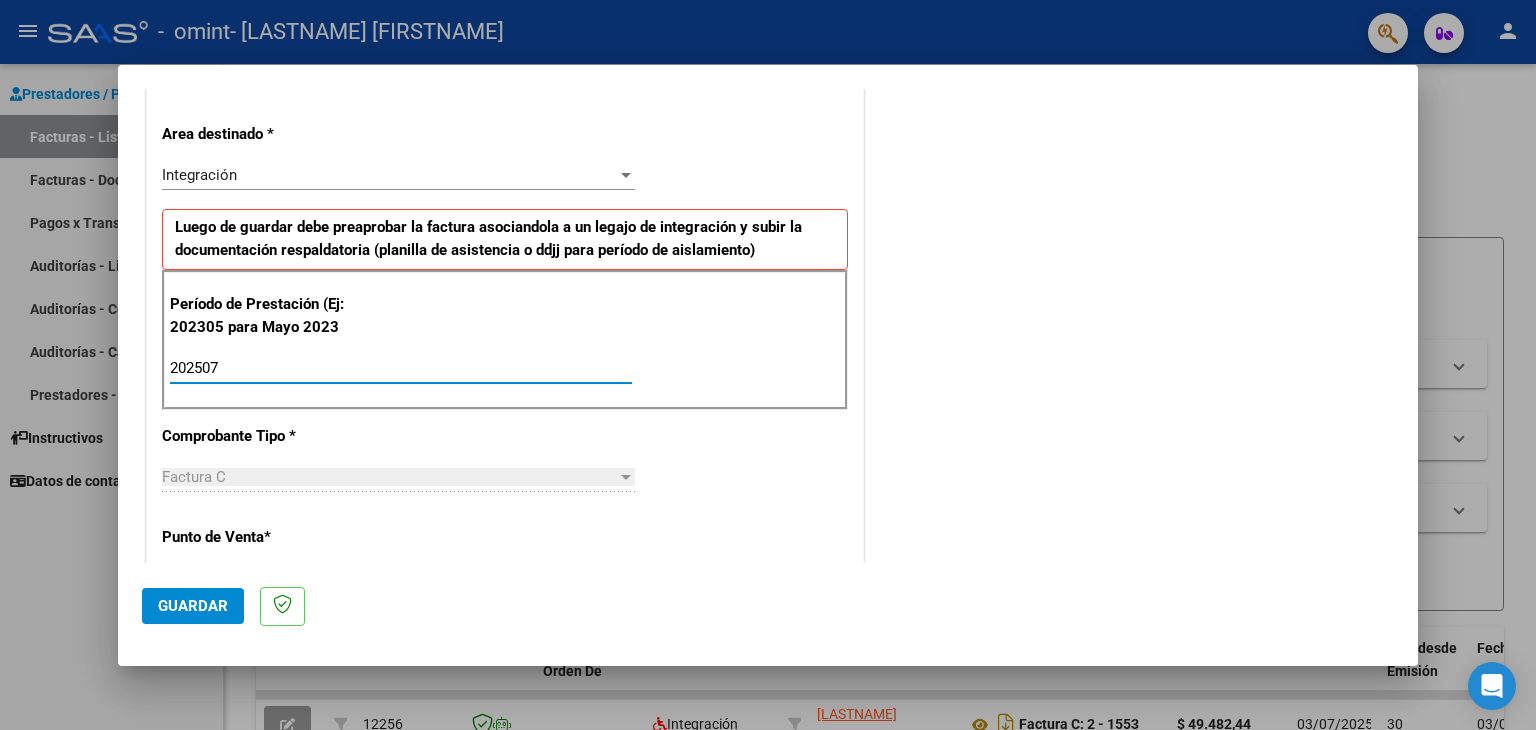type on "202507" 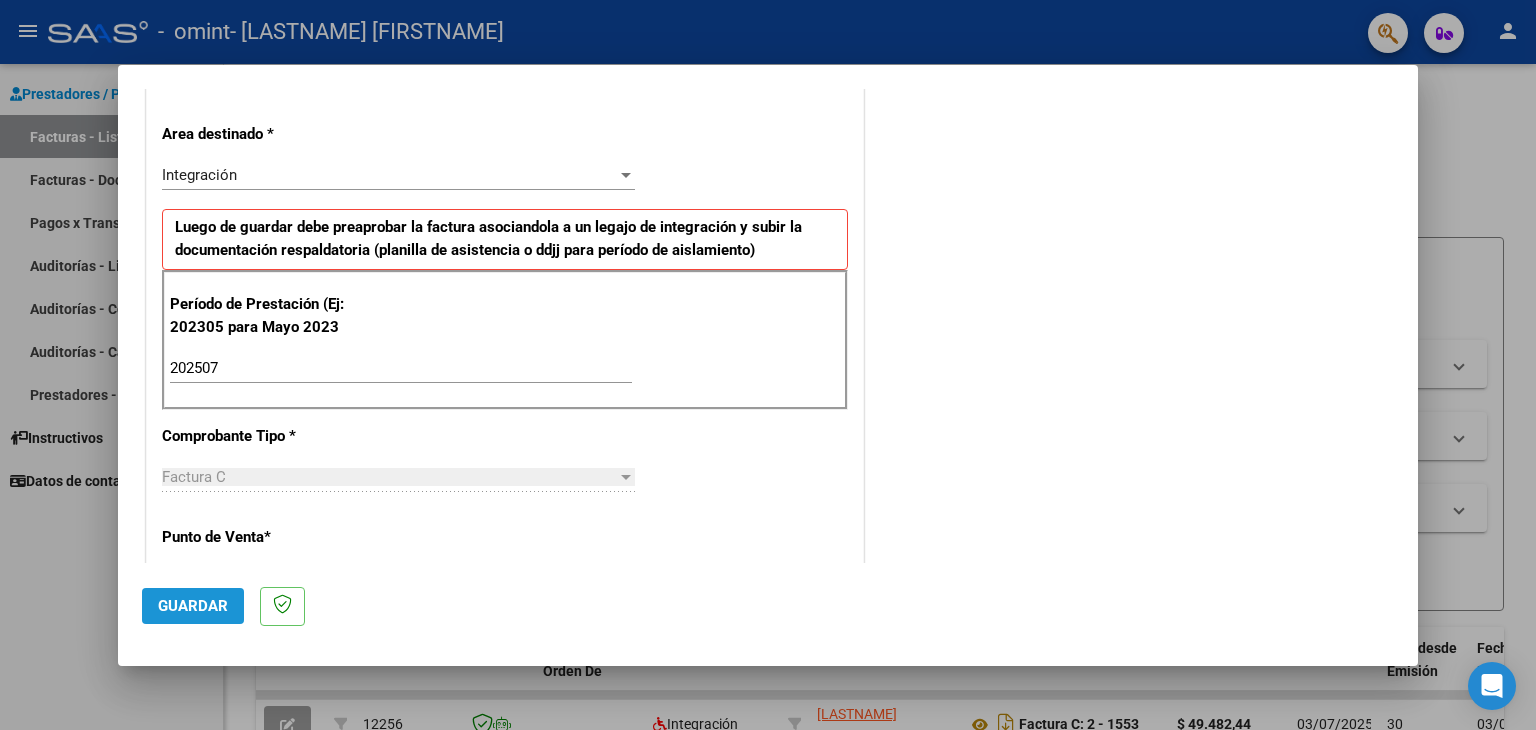 click on "Guardar" 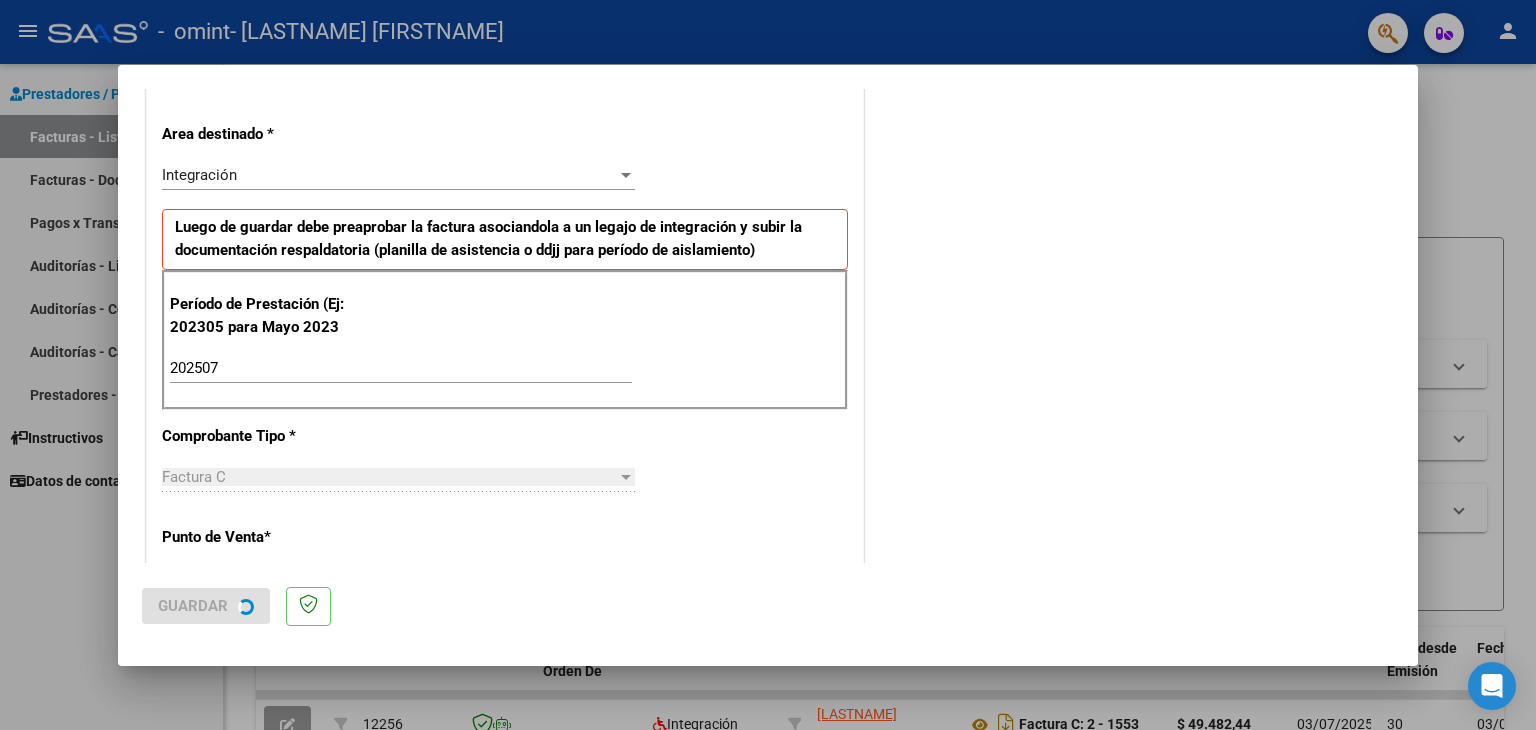 scroll, scrollTop: 0, scrollLeft: 0, axis: both 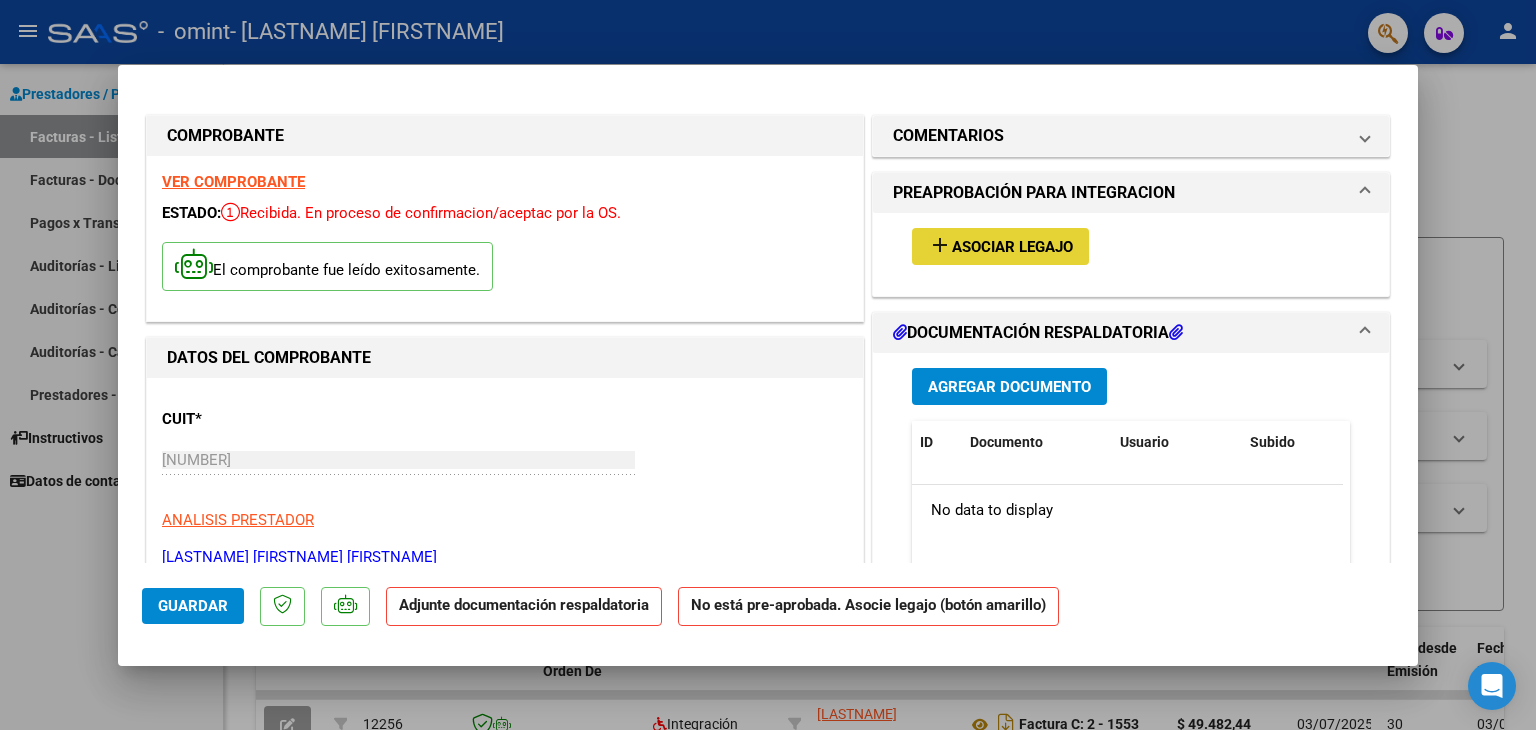 click on "Asociar Legajo" at bounding box center (1012, 247) 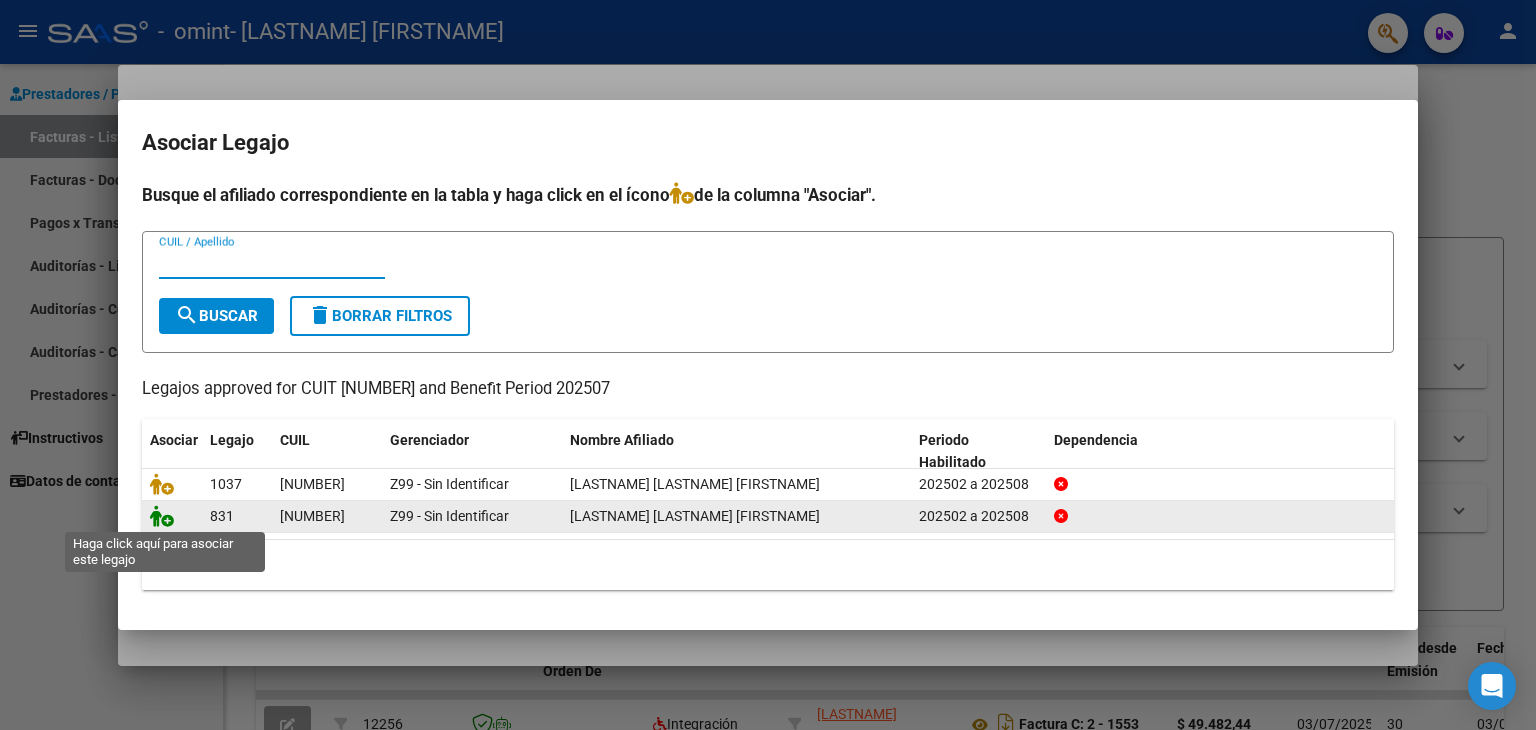 click 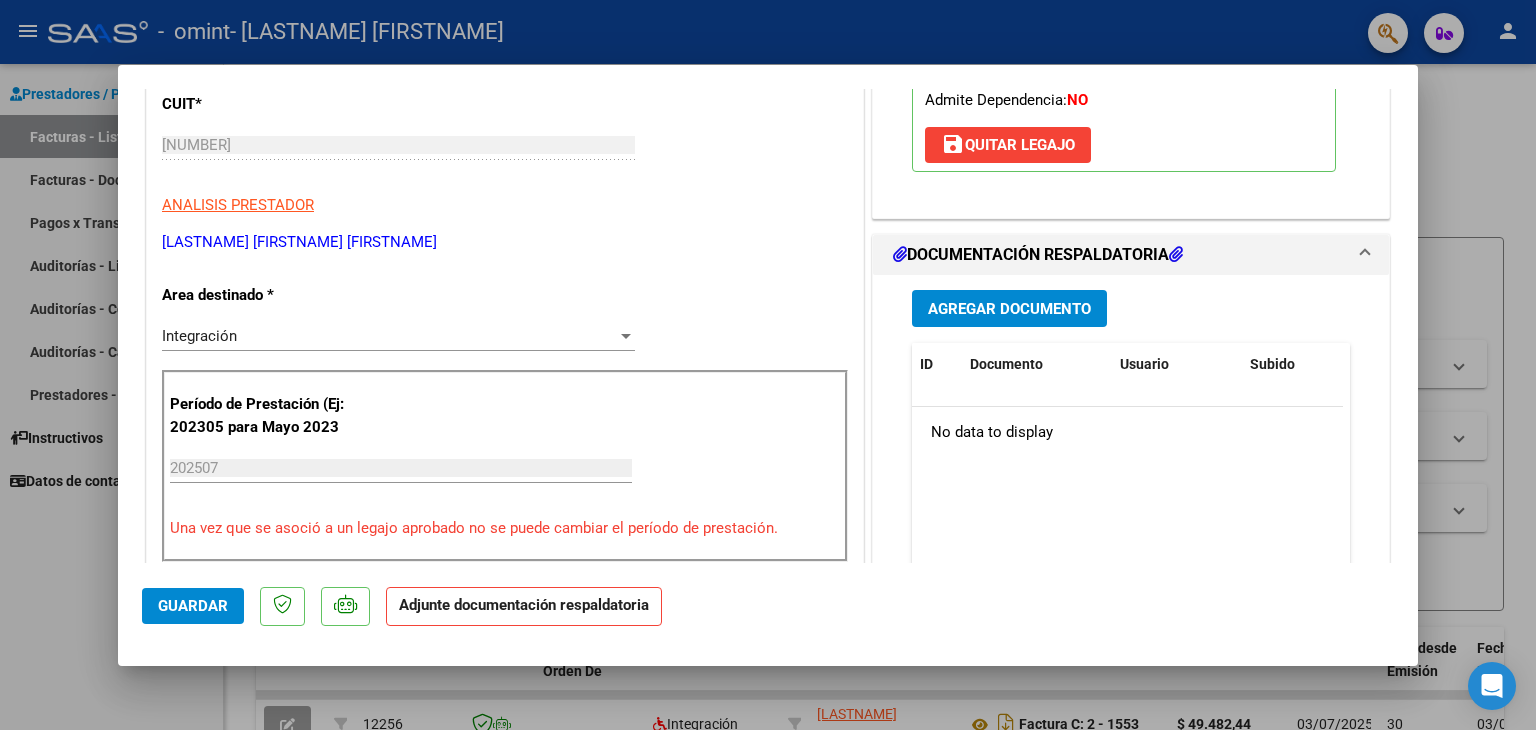 scroll, scrollTop: 400, scrollLeft: 0, axis: vertical 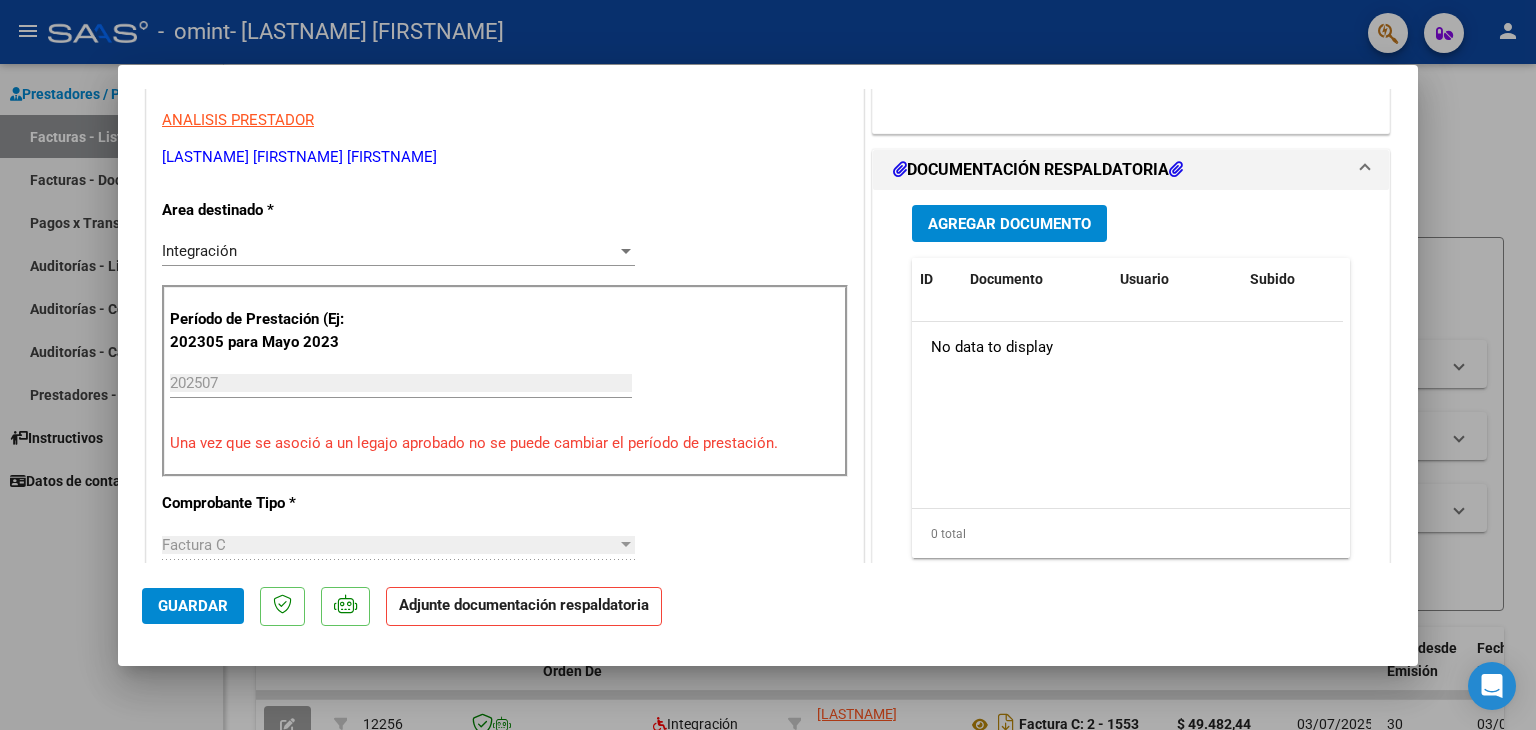 click on "Agregar Documento" at bounding box center [1009, 224] 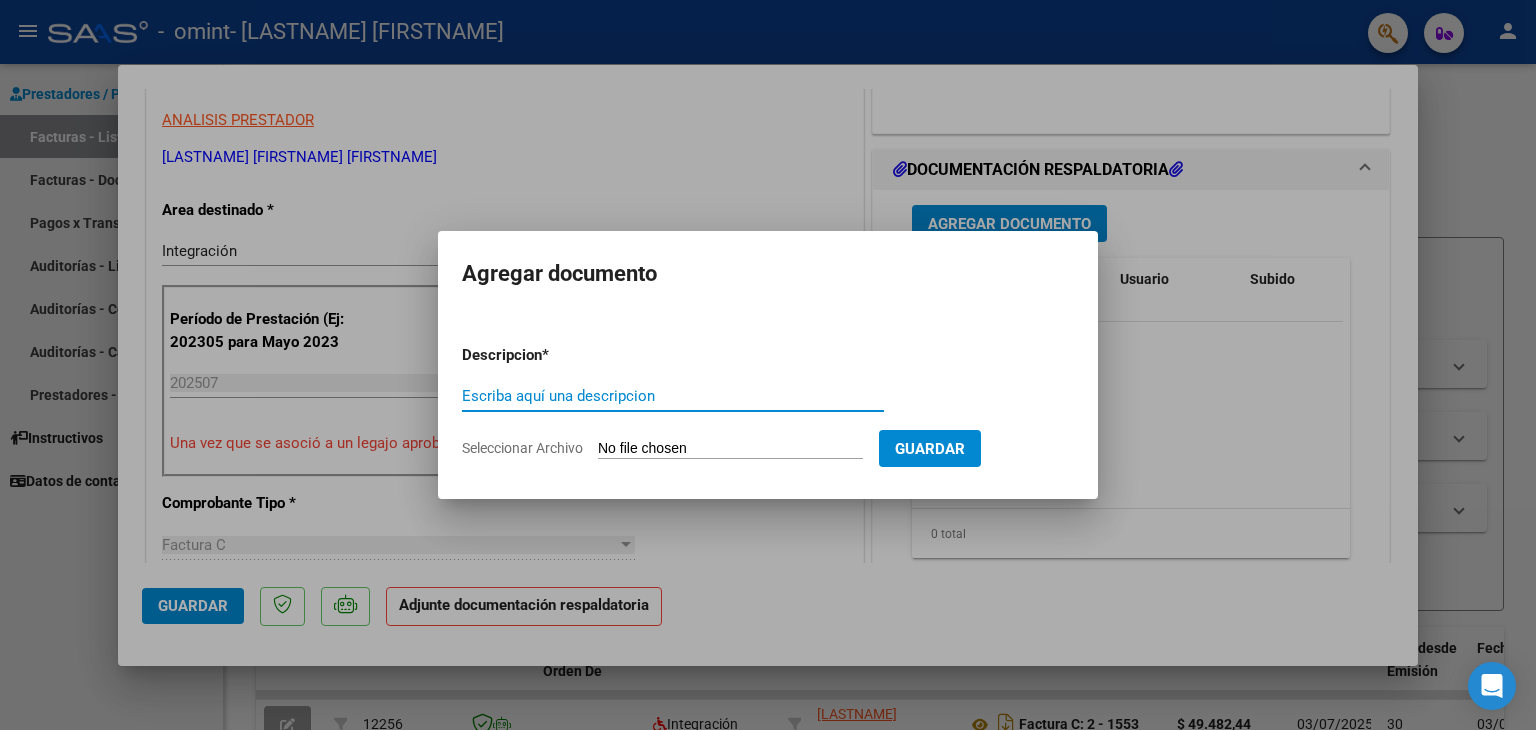 click on "Seleccionar Archivo" 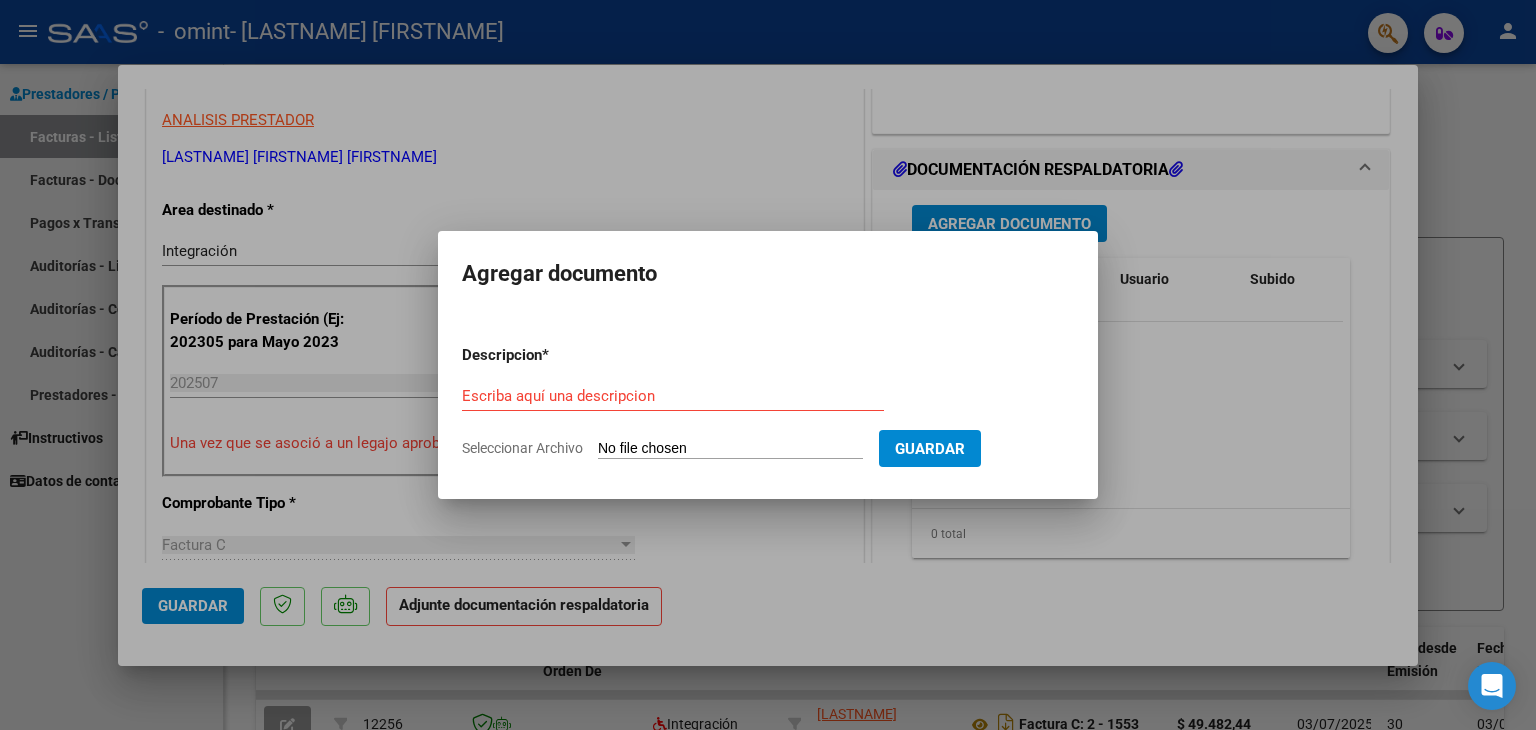 click on "Escriba aquí una descripcion" at bounding box center [673, 396] 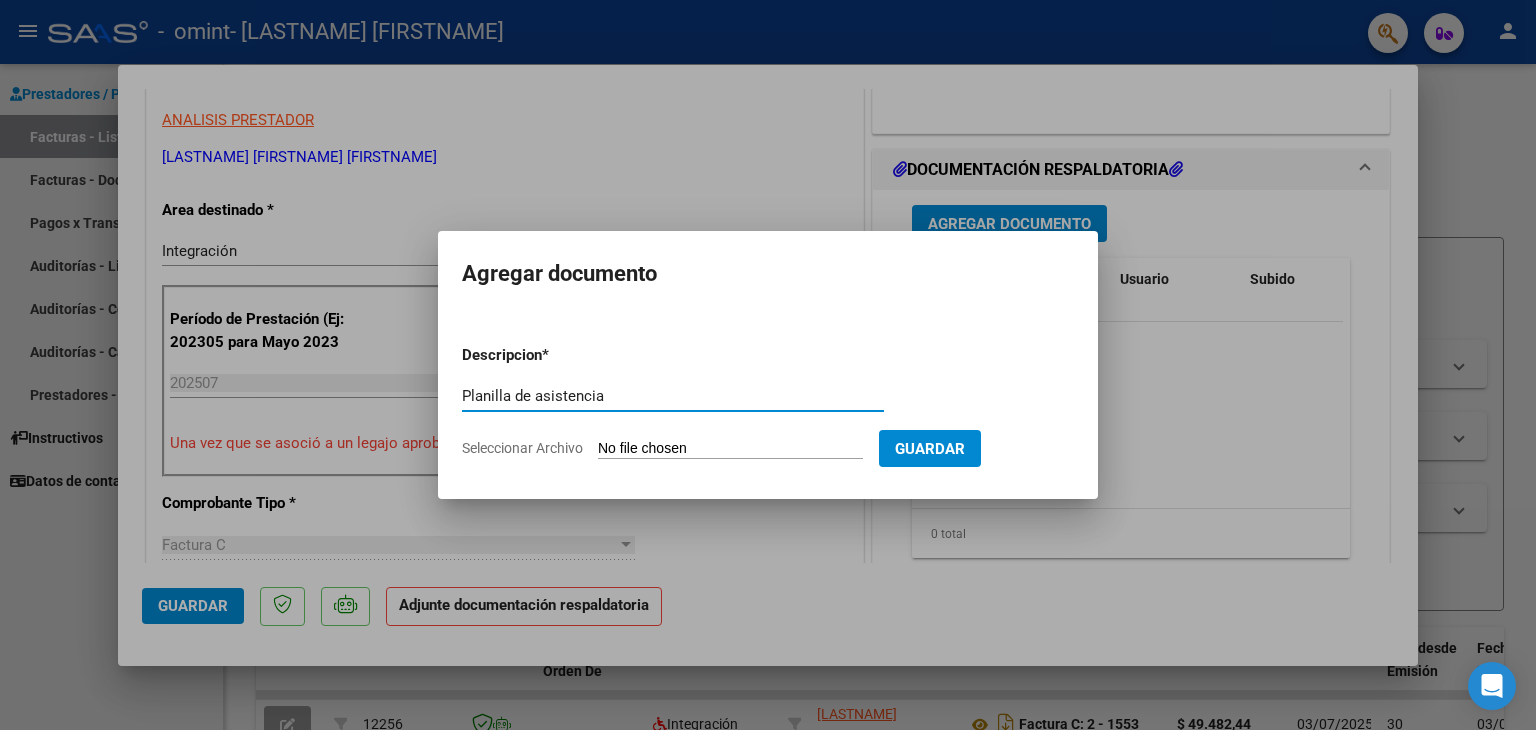 type on "Planilla de asistencia" 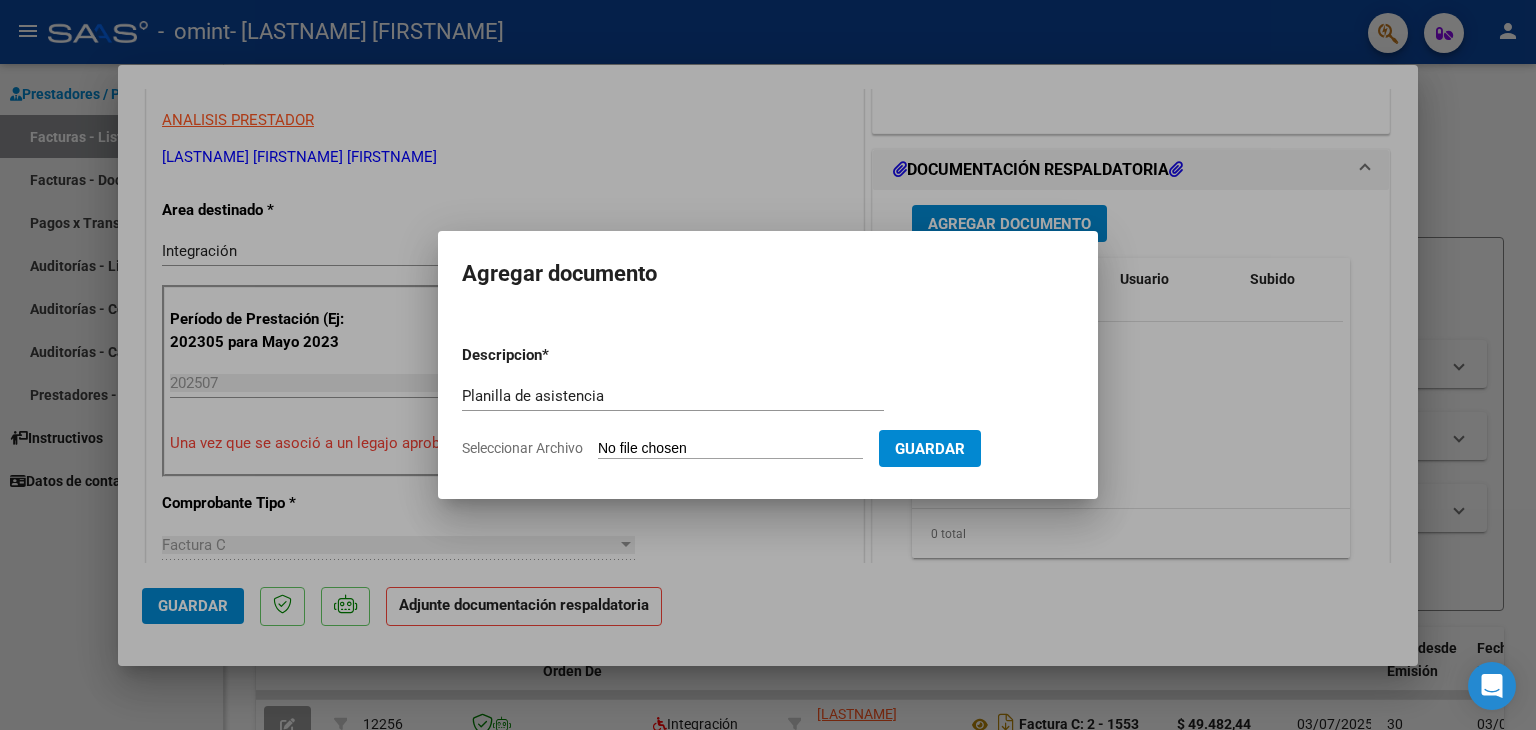 click on "Seleccionar Archivo" at bounding box center (730, 449) 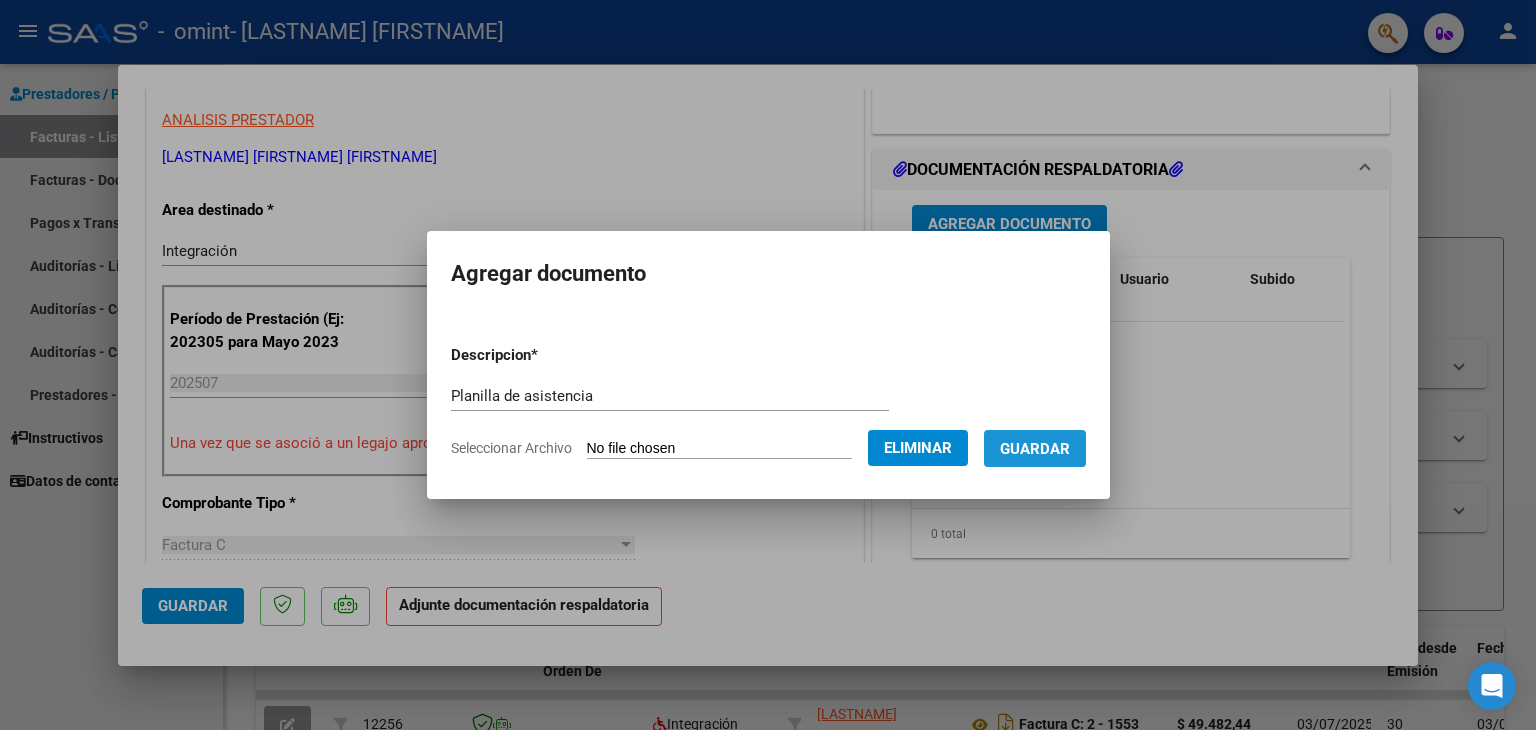 click on "Guardar" at bounding box center (1035, 448) 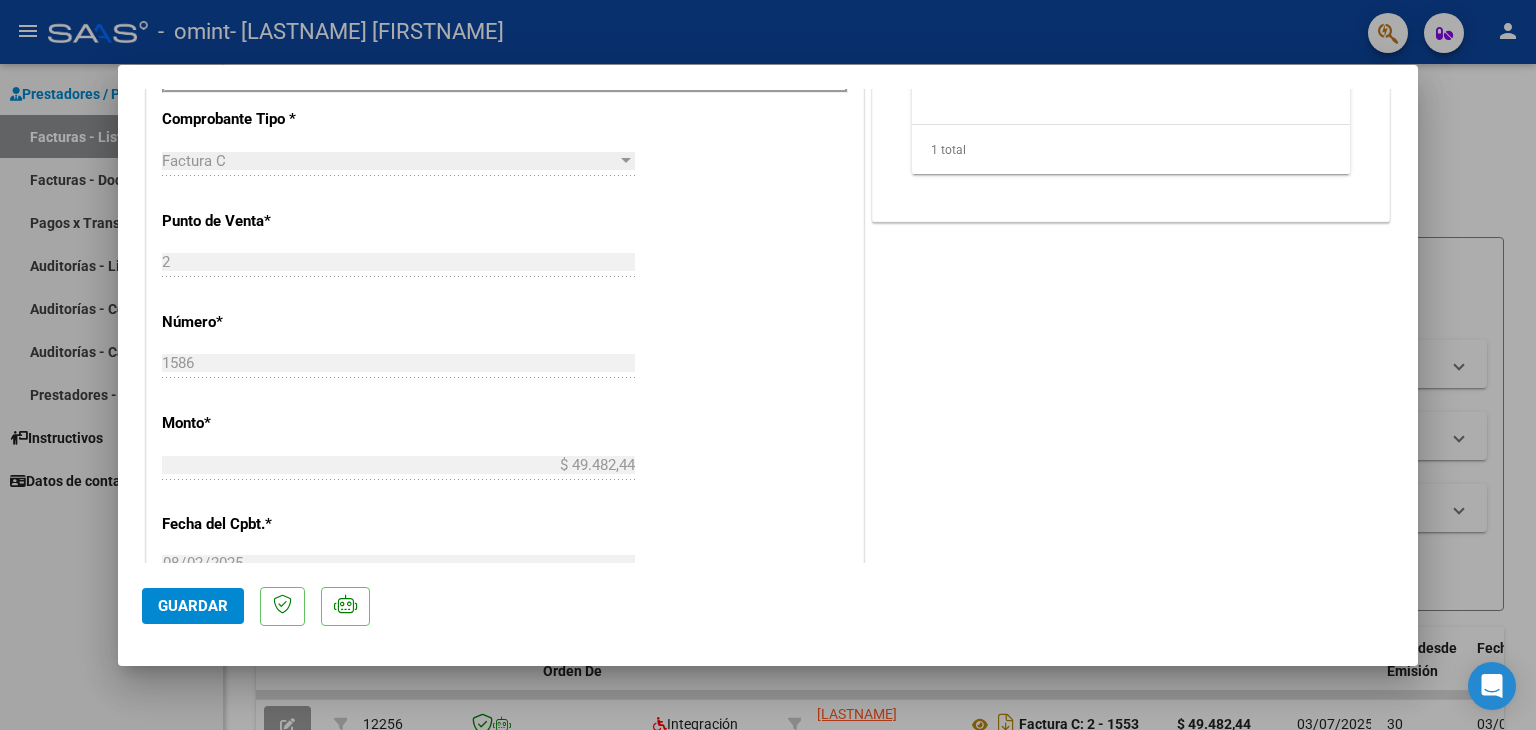 scroll, scrollTop: 800, scrollLeft: 0, axis: vertical 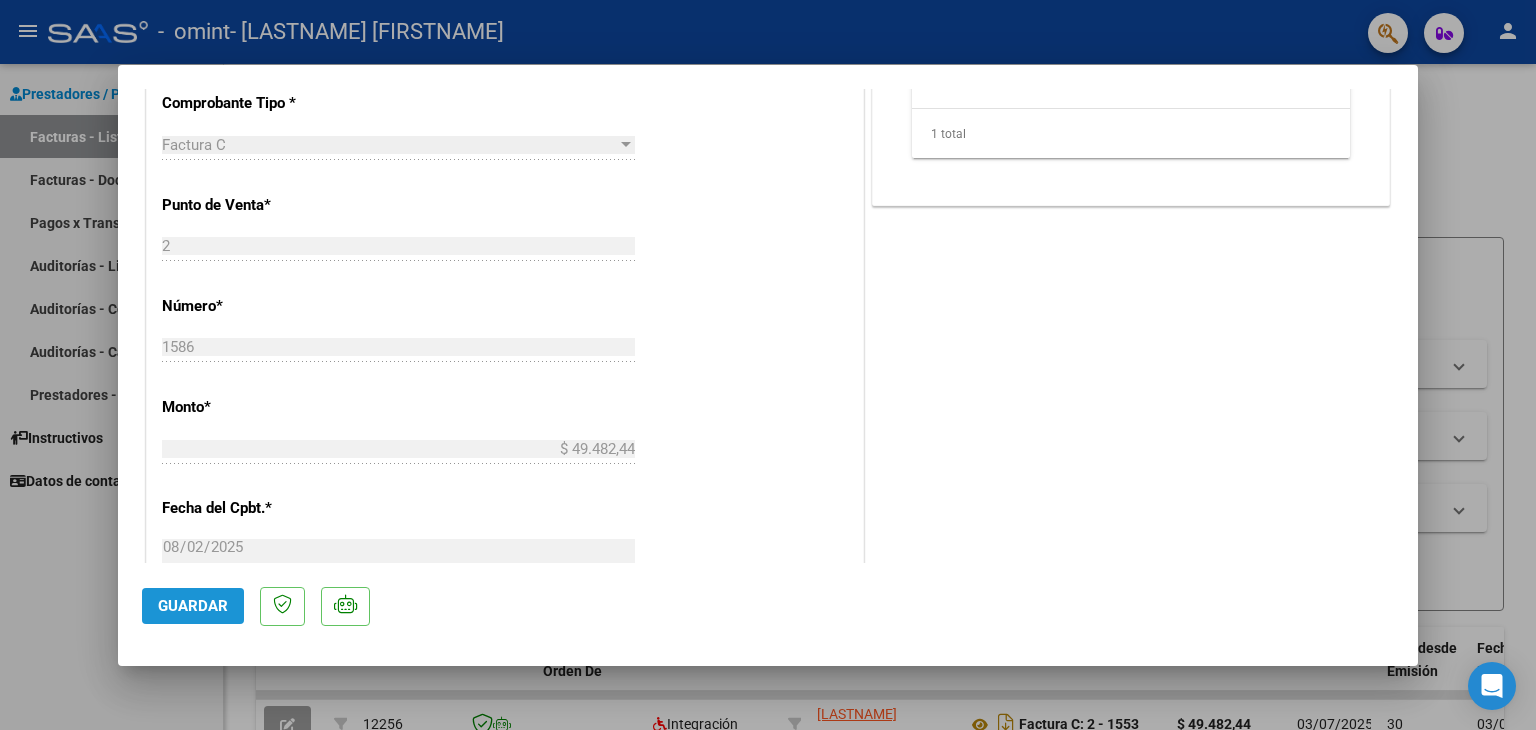 click on "Guardar" 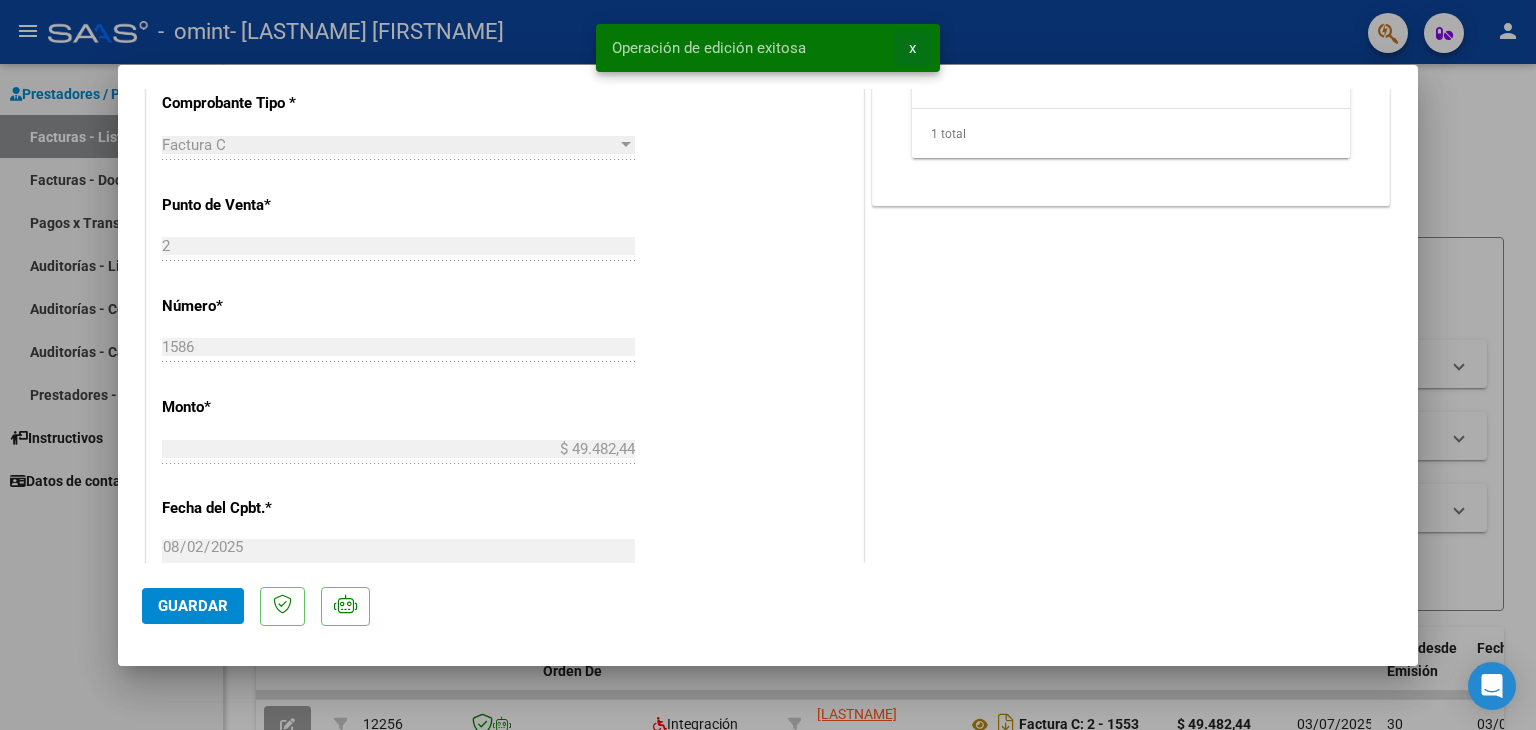 click on "x" at bounding box center [912, 48] 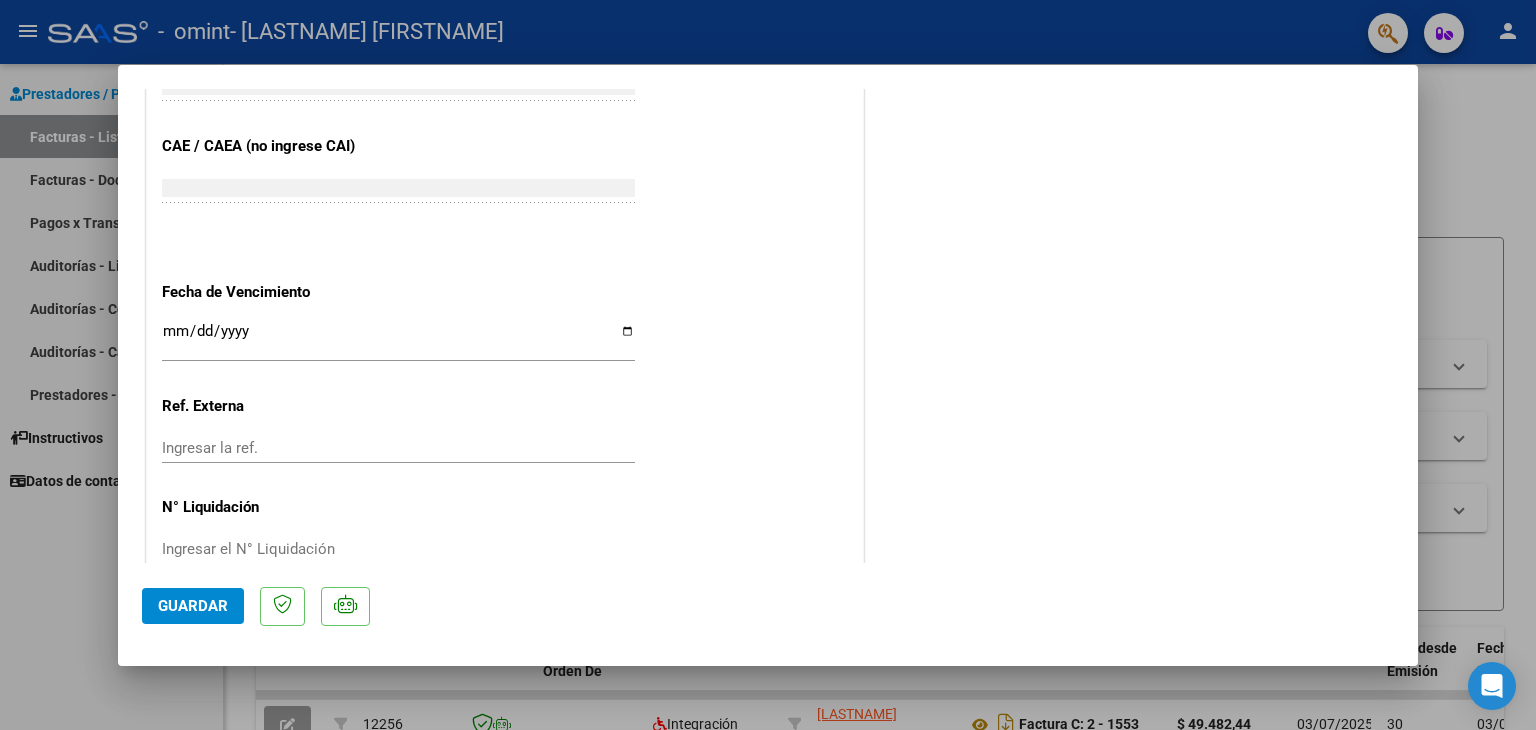 scroll, scrollTop: 1313, scrollLeft: 0, axis: vertical 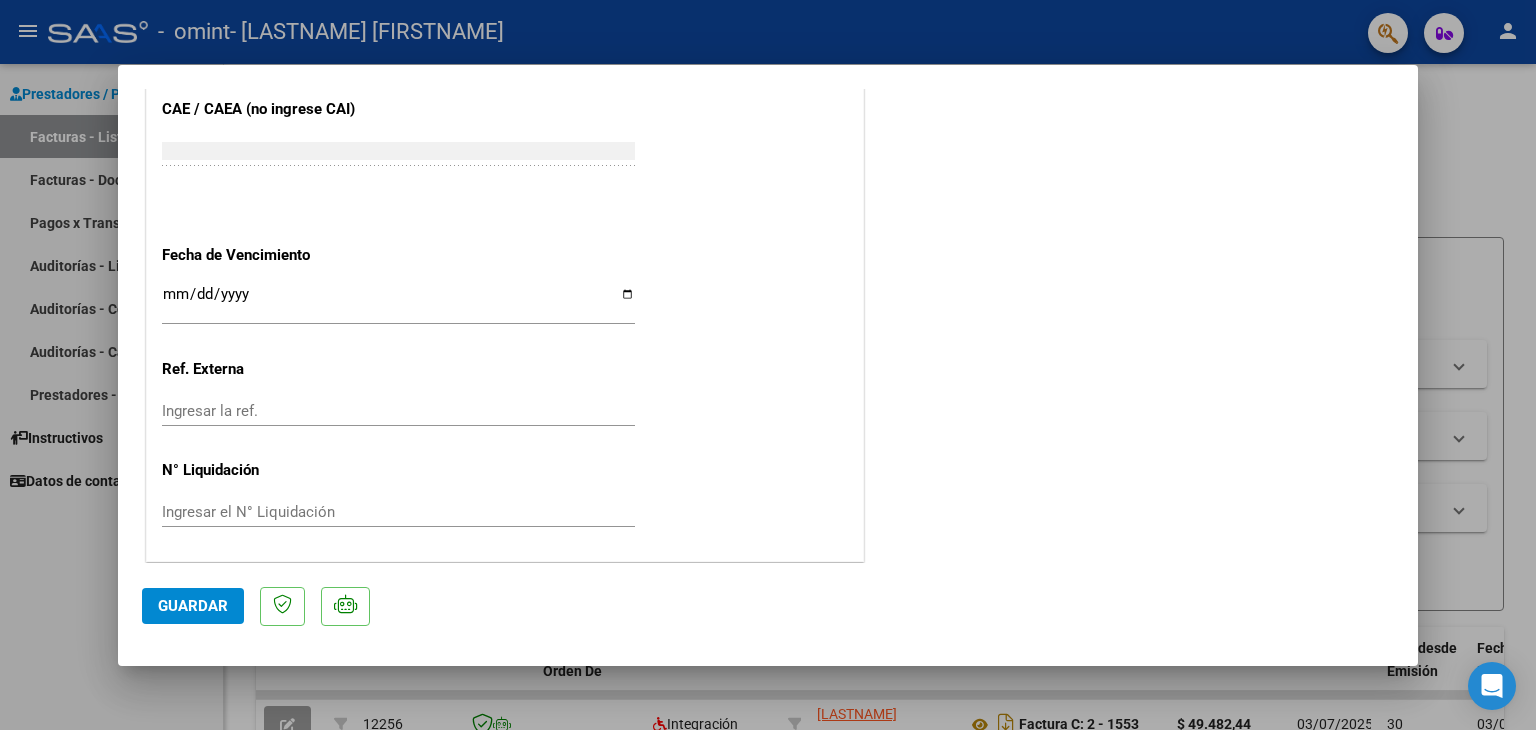 click at bounding box center (768, 365) 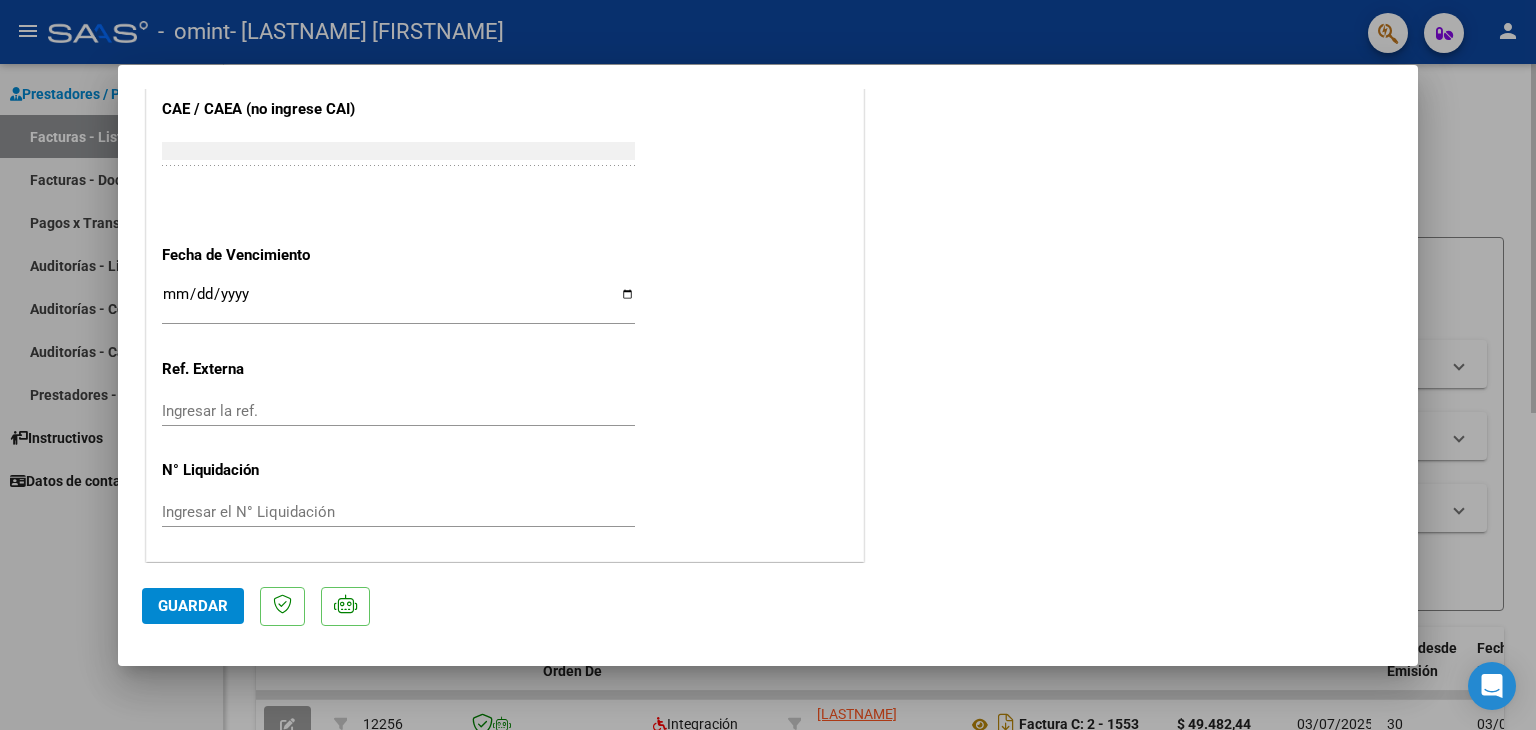 type 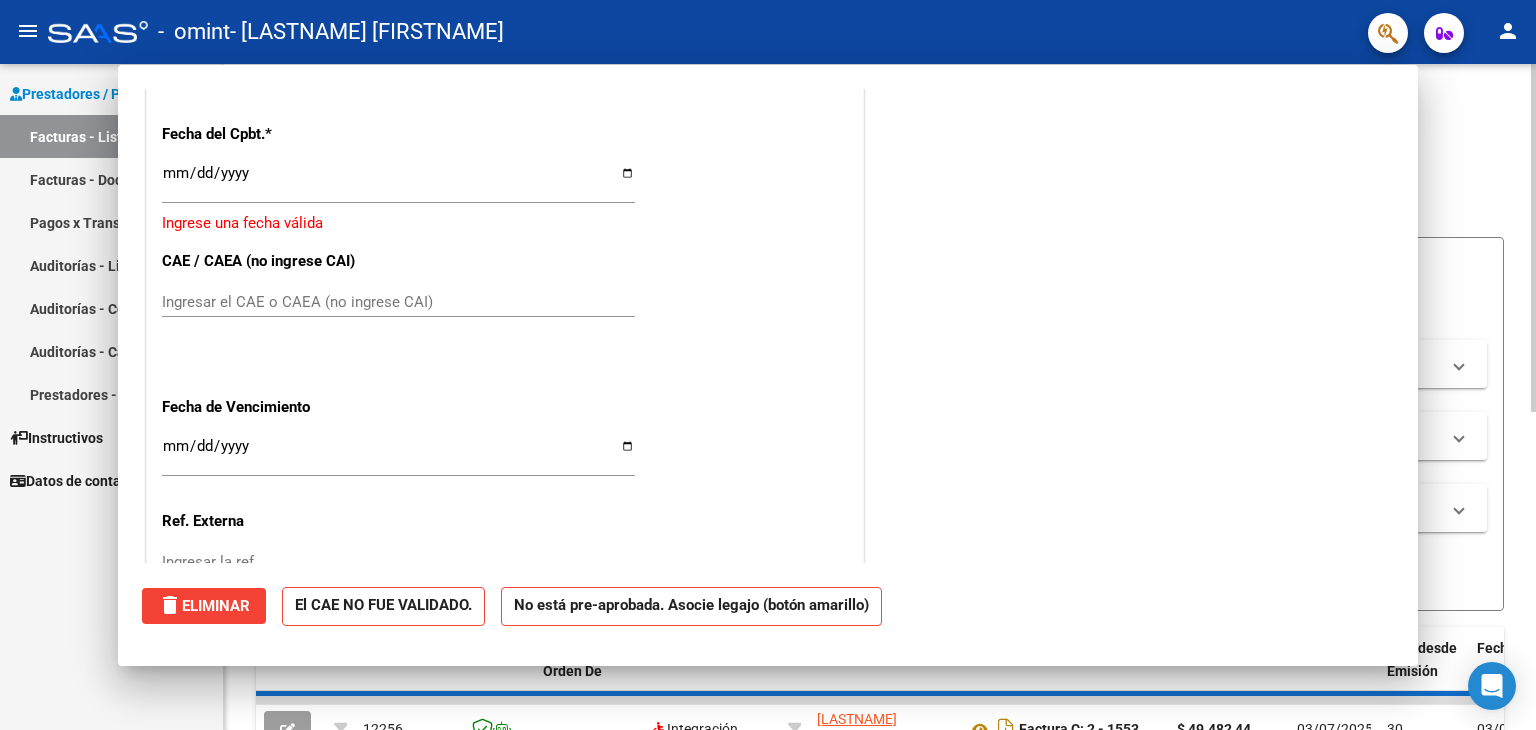 scroll, scrollTop: 1252, scrollLeft: 0, axis: vertical 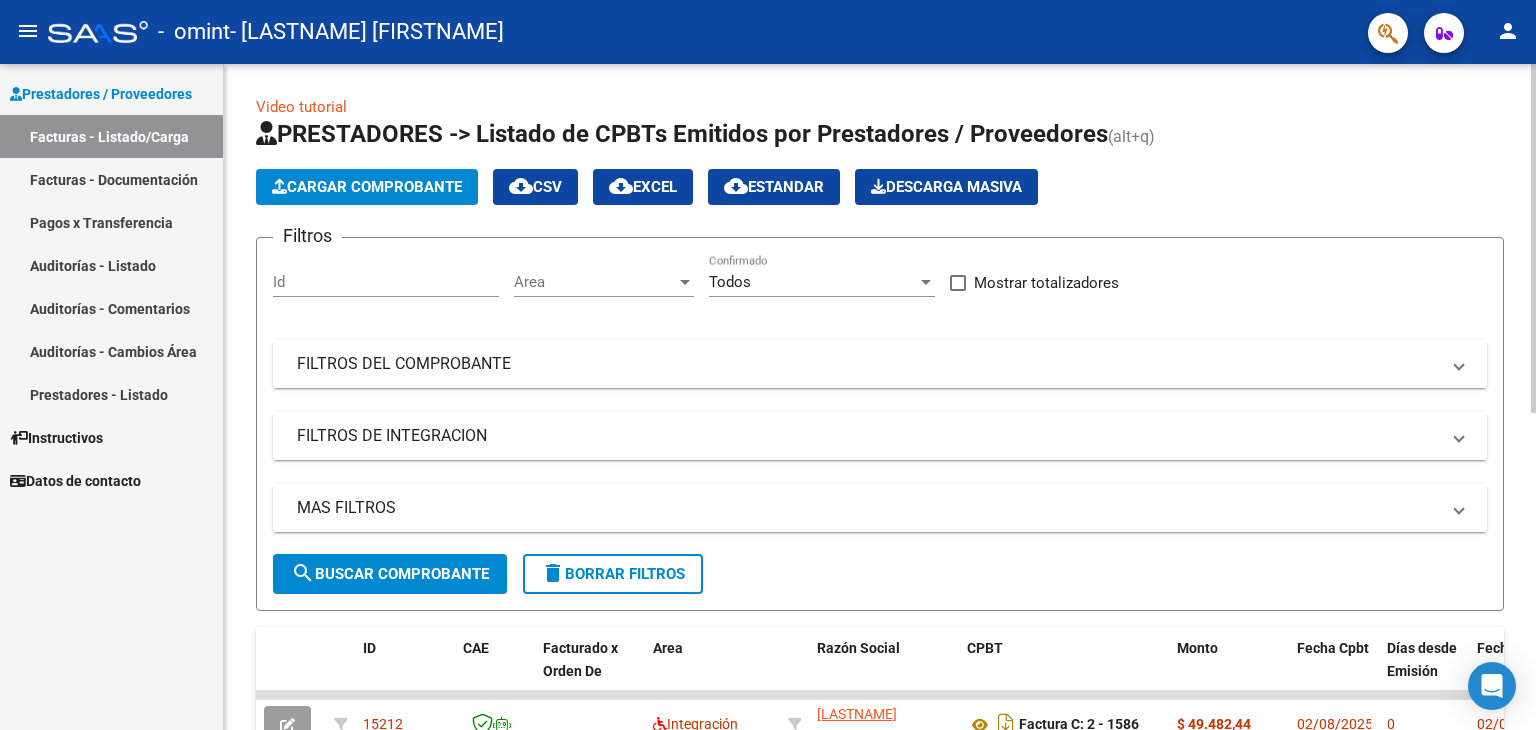 click on "Cargar Comprobante" 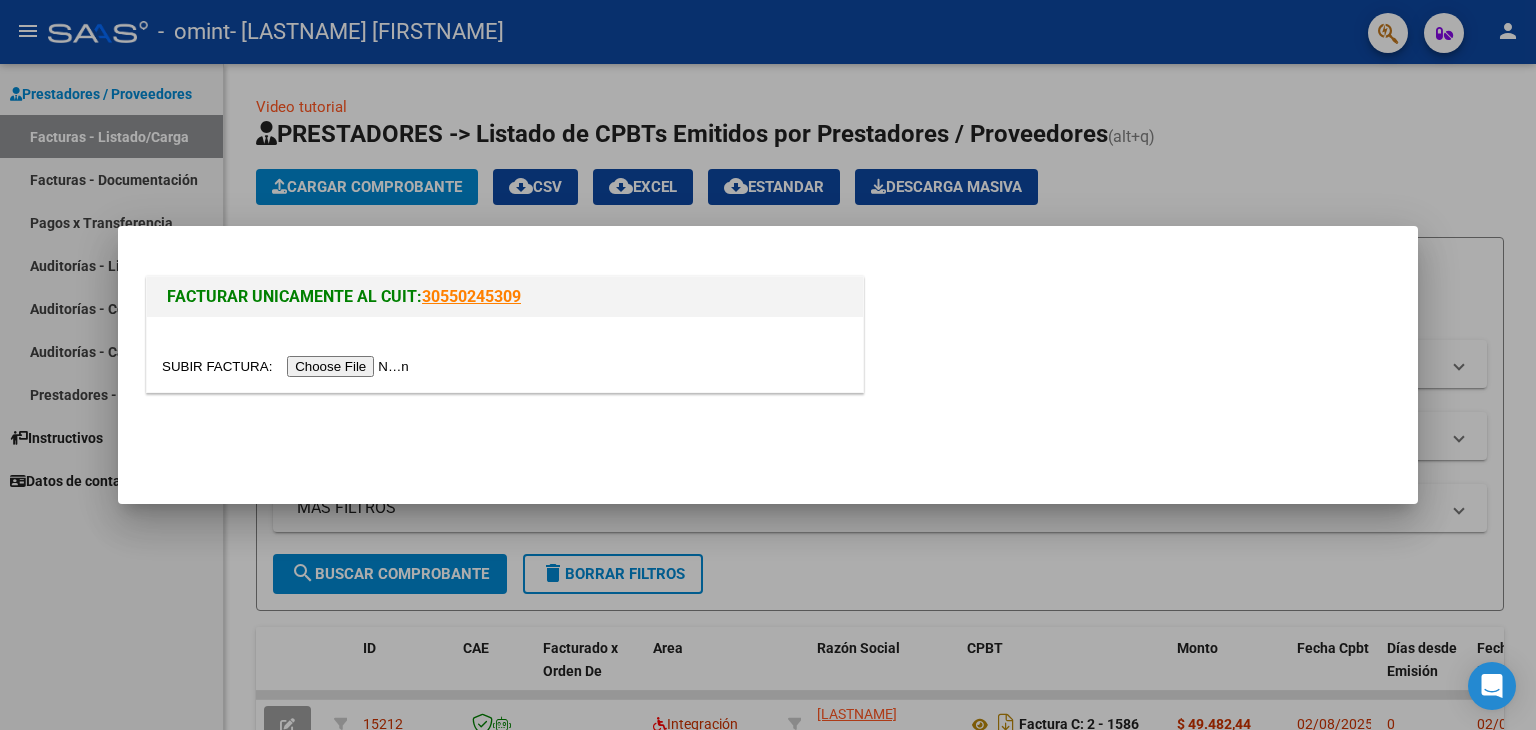 click at bounding box center (288, 366) 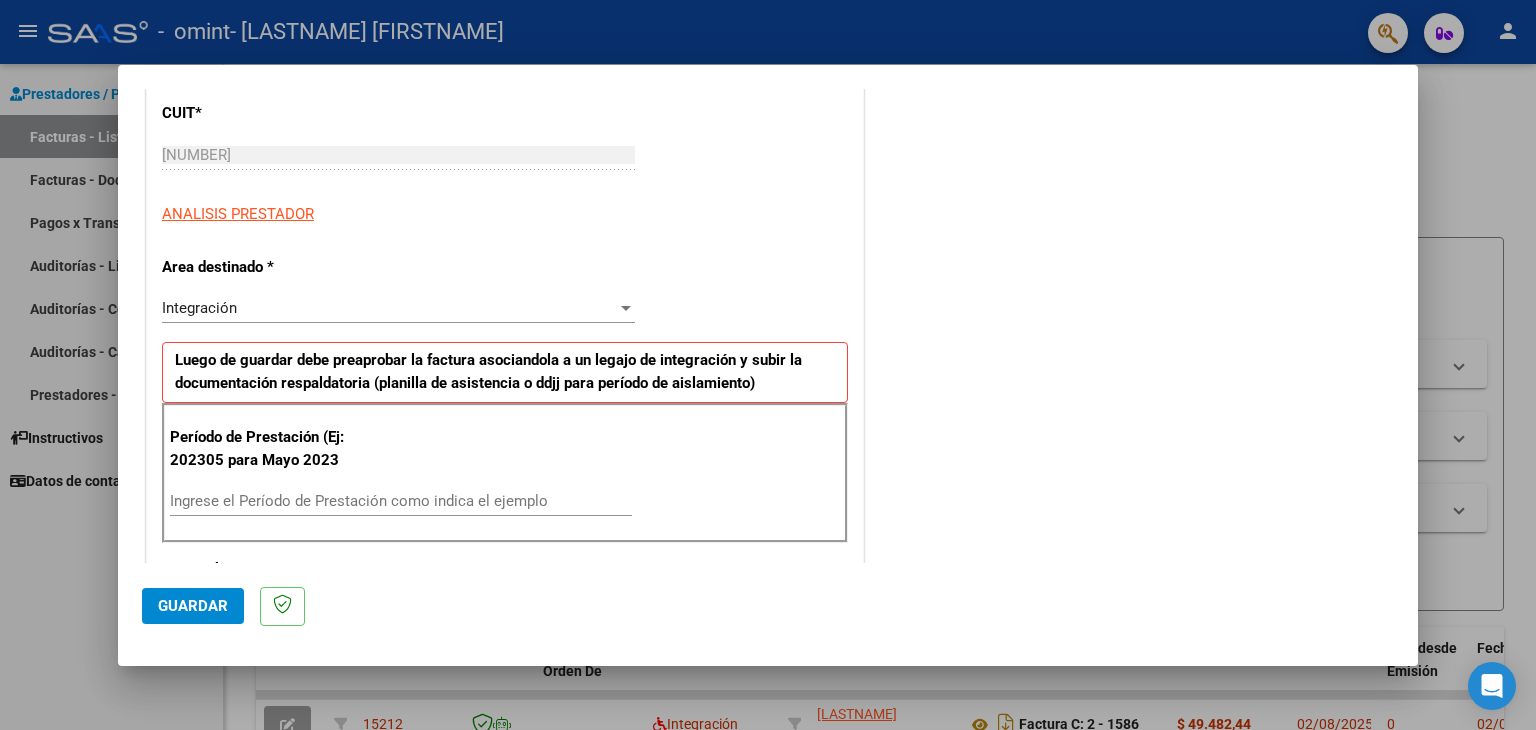 scroll, scrollTop: 300, scrollLeft: 0, axis: vertical 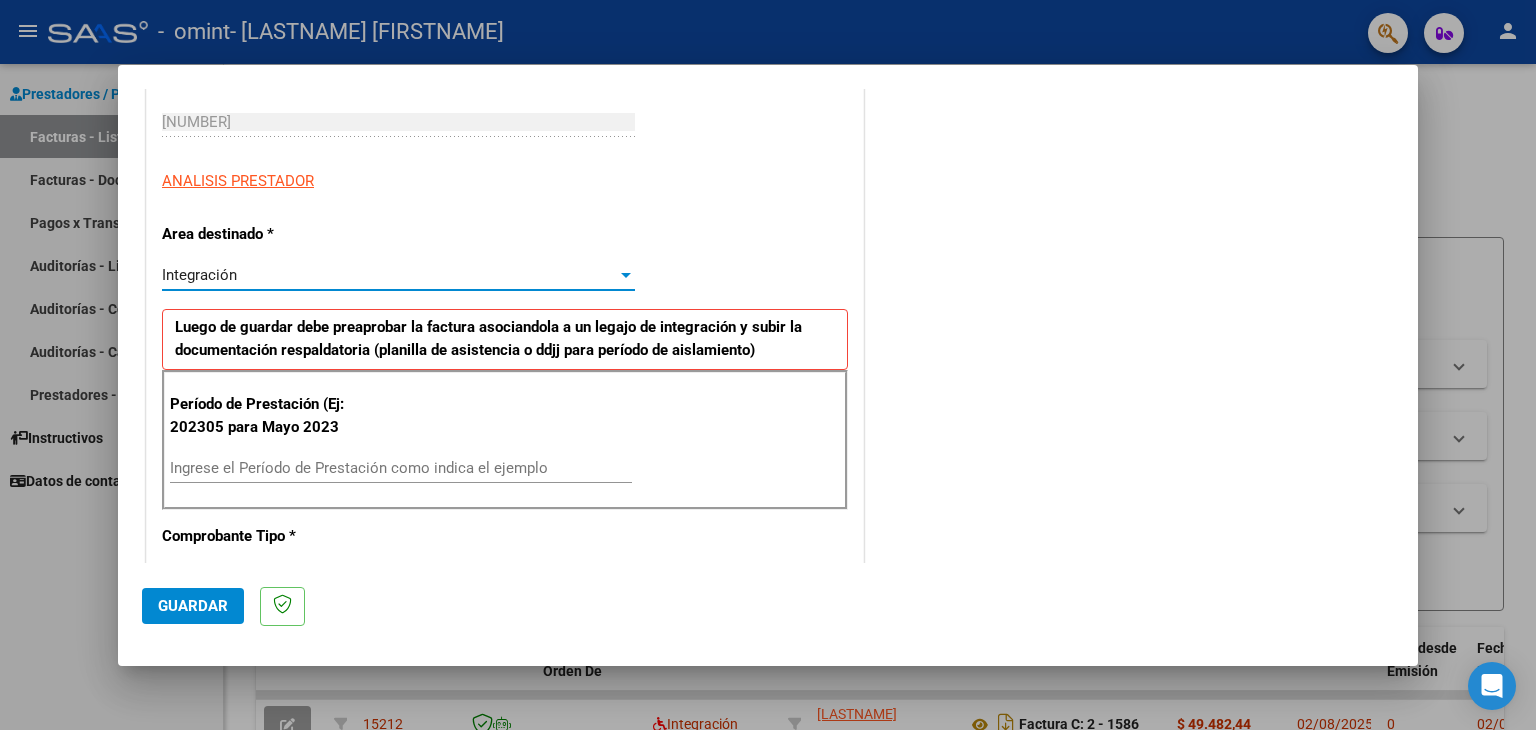 click on "Integración" at bounding box center [389, 275] 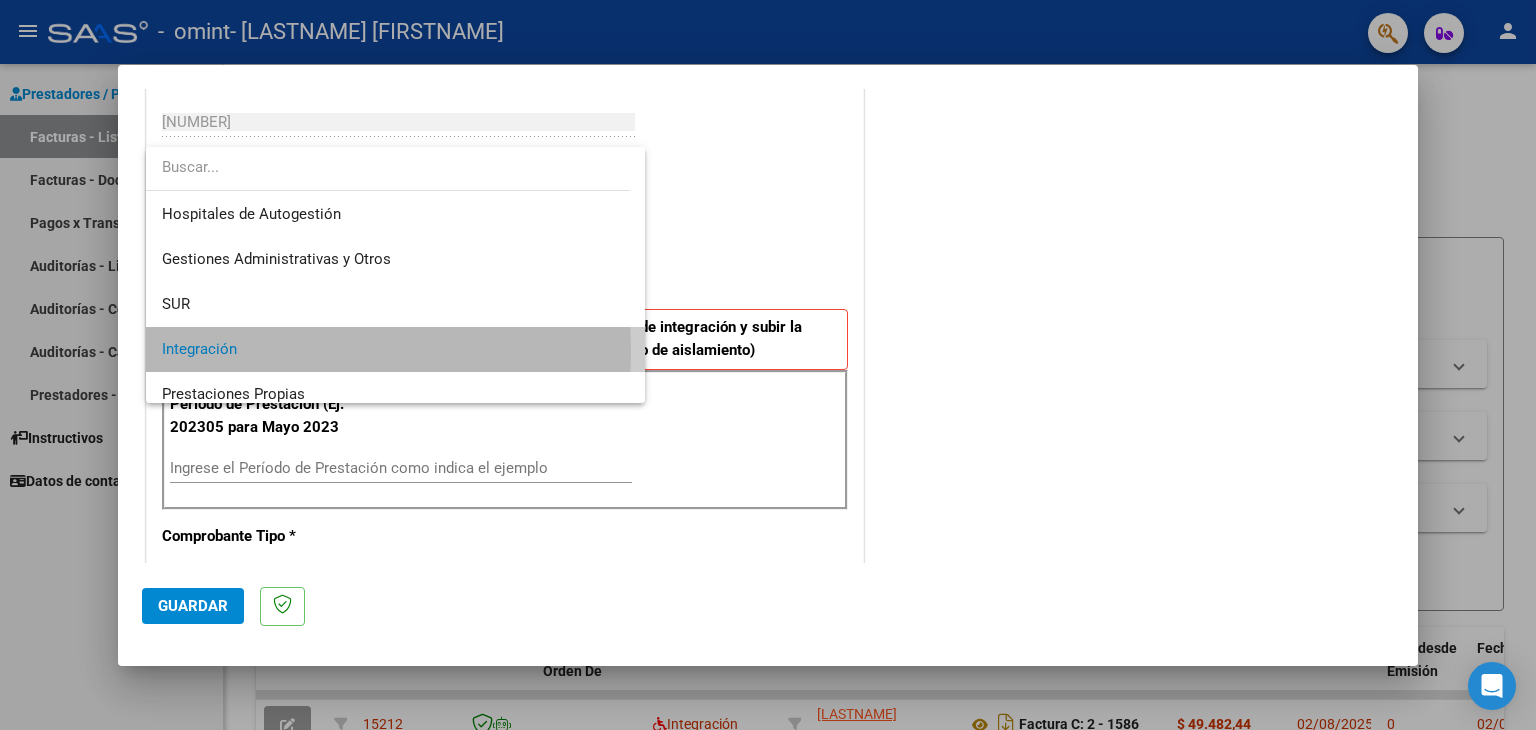 click on "Integración" at bounding box center (396, 349) 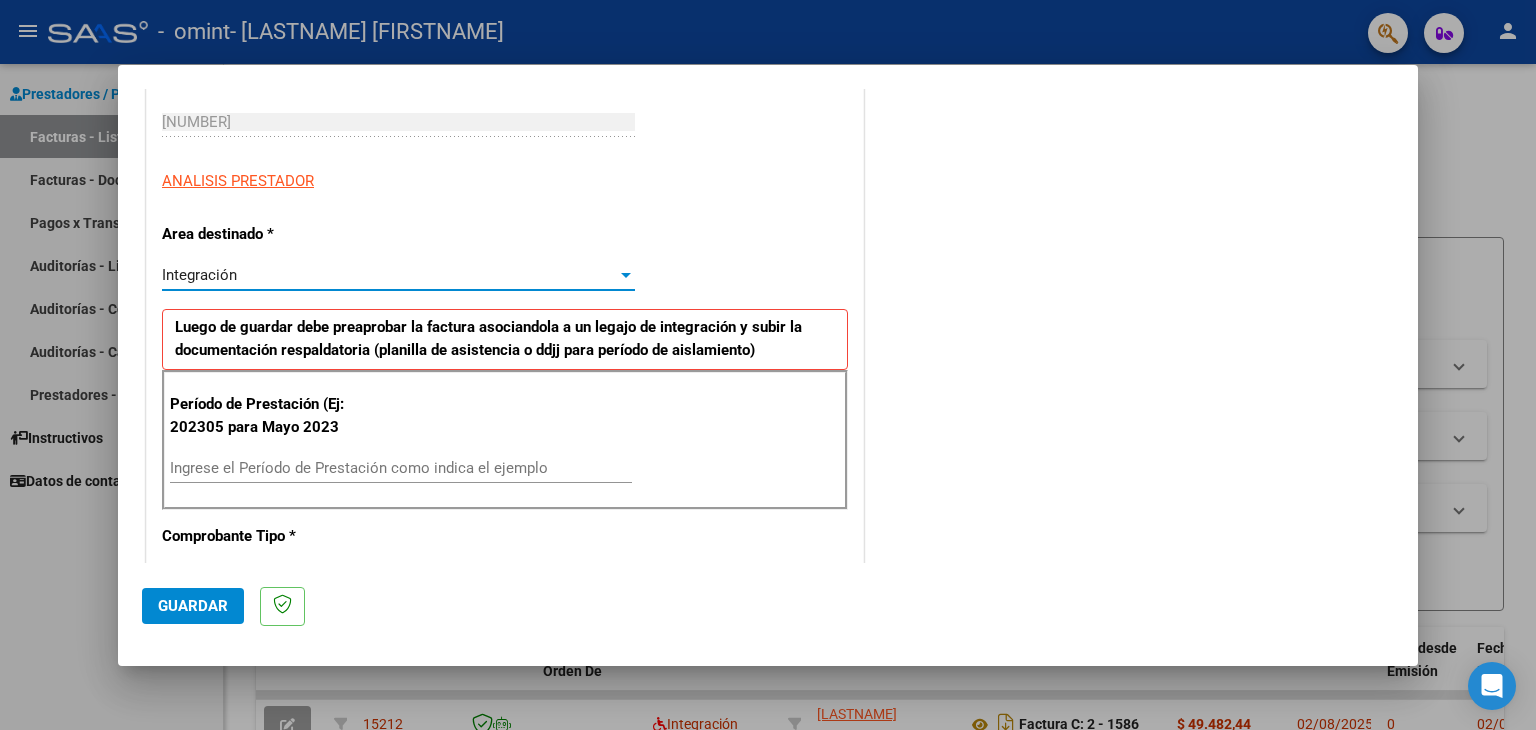 click on "Ingrese el Período de Prestación como indica el ejemplo" at bounding box center [401, 468] 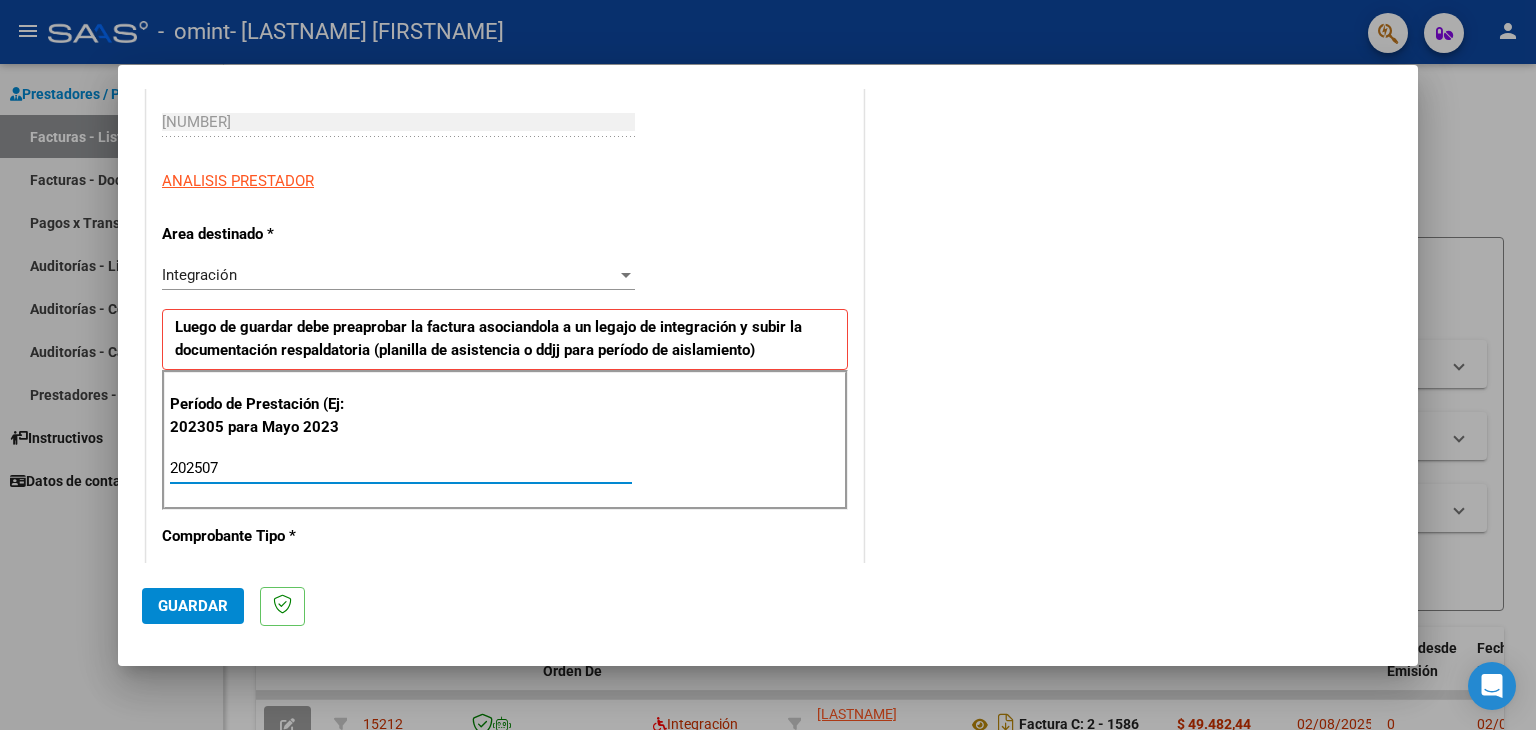 type on "202507" 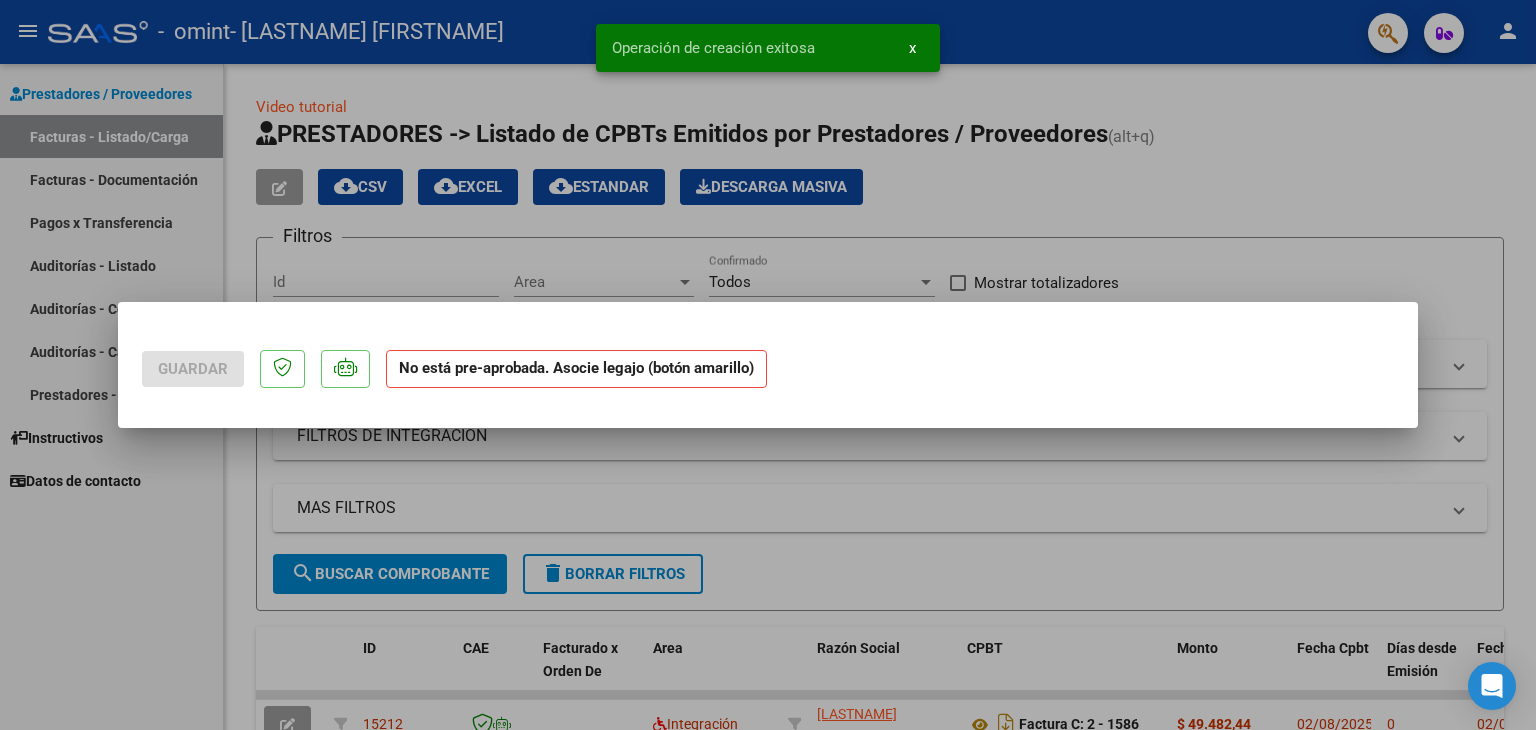 scroll, scrollTop: 0, scrollLeft: 0, axis: both 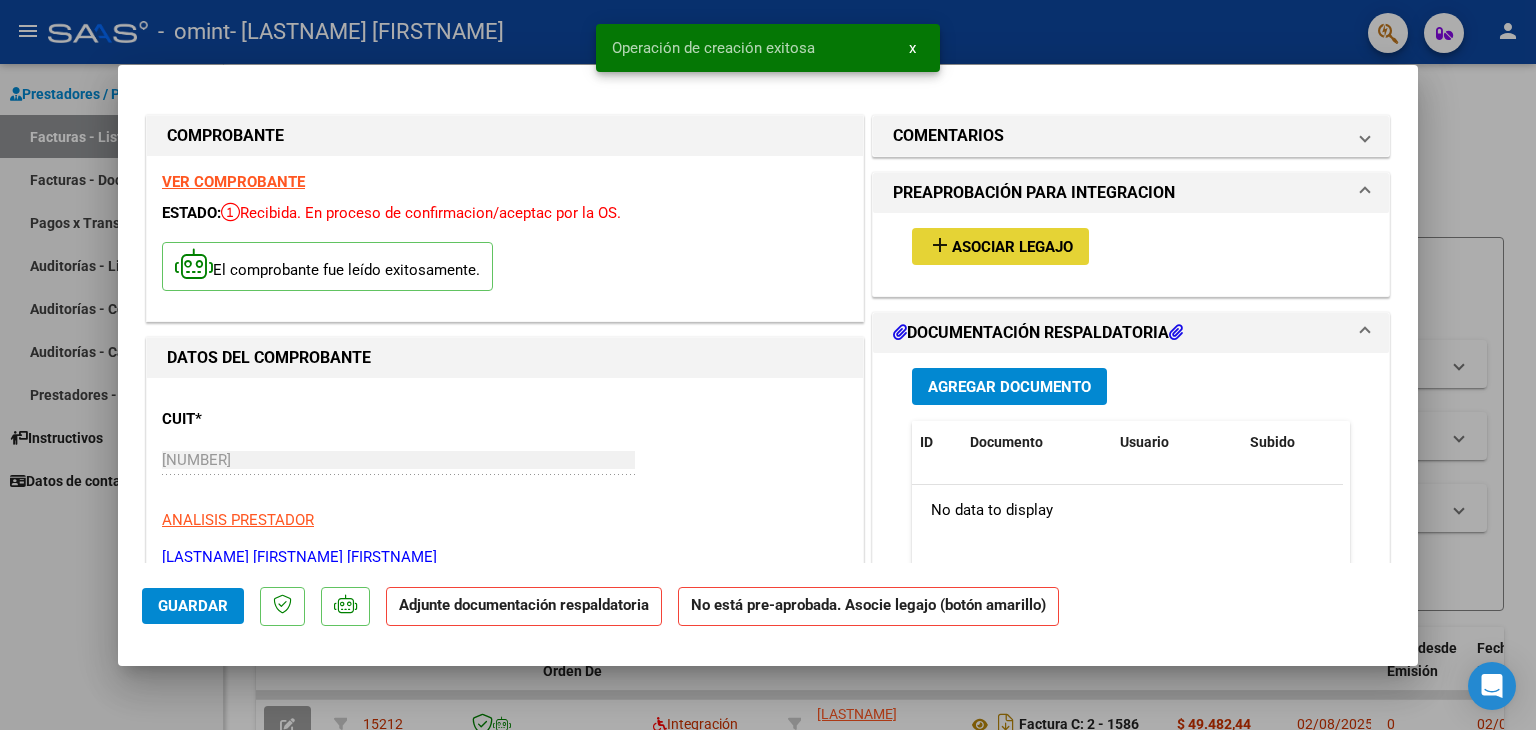 click on "Asociar Legajo" at bounding box center [1012, 247] 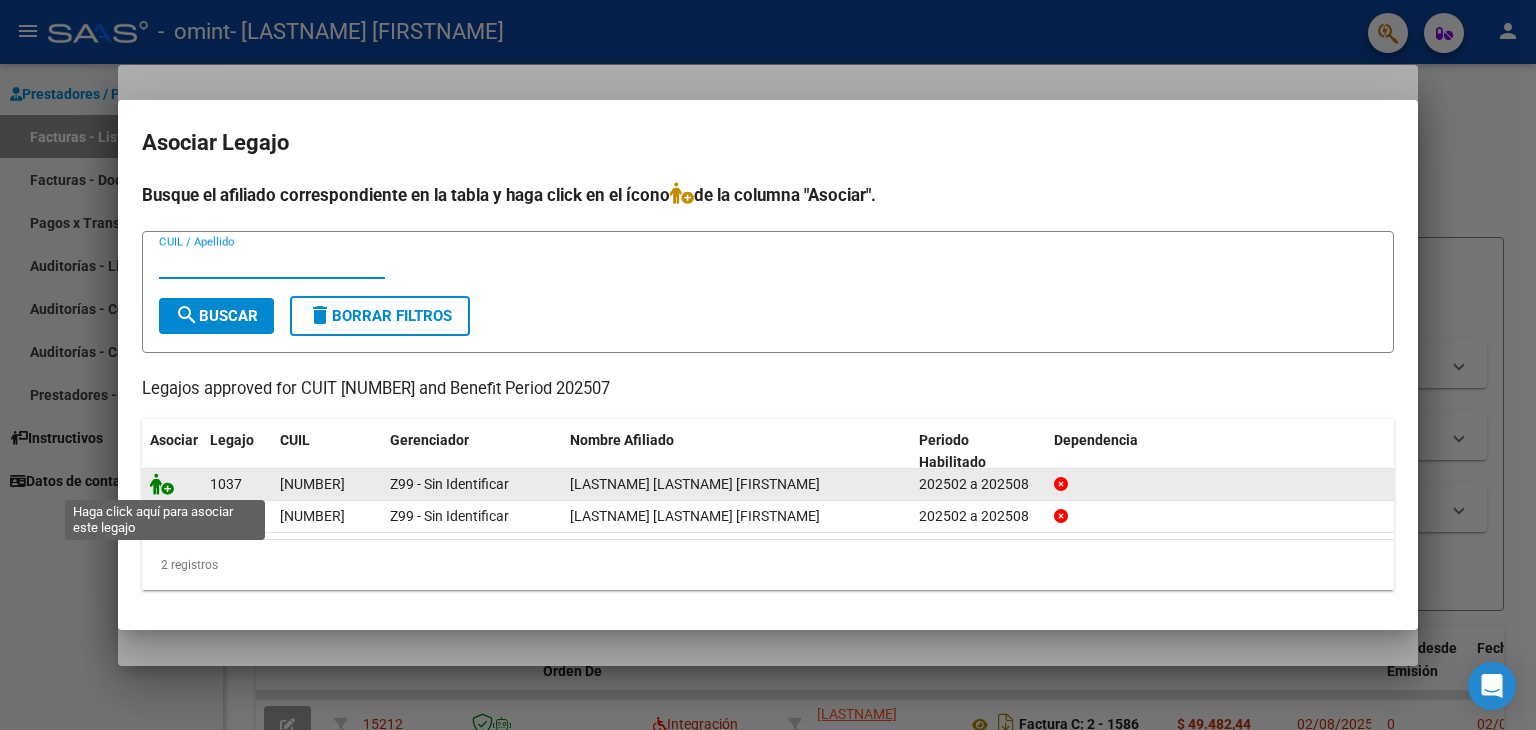 click 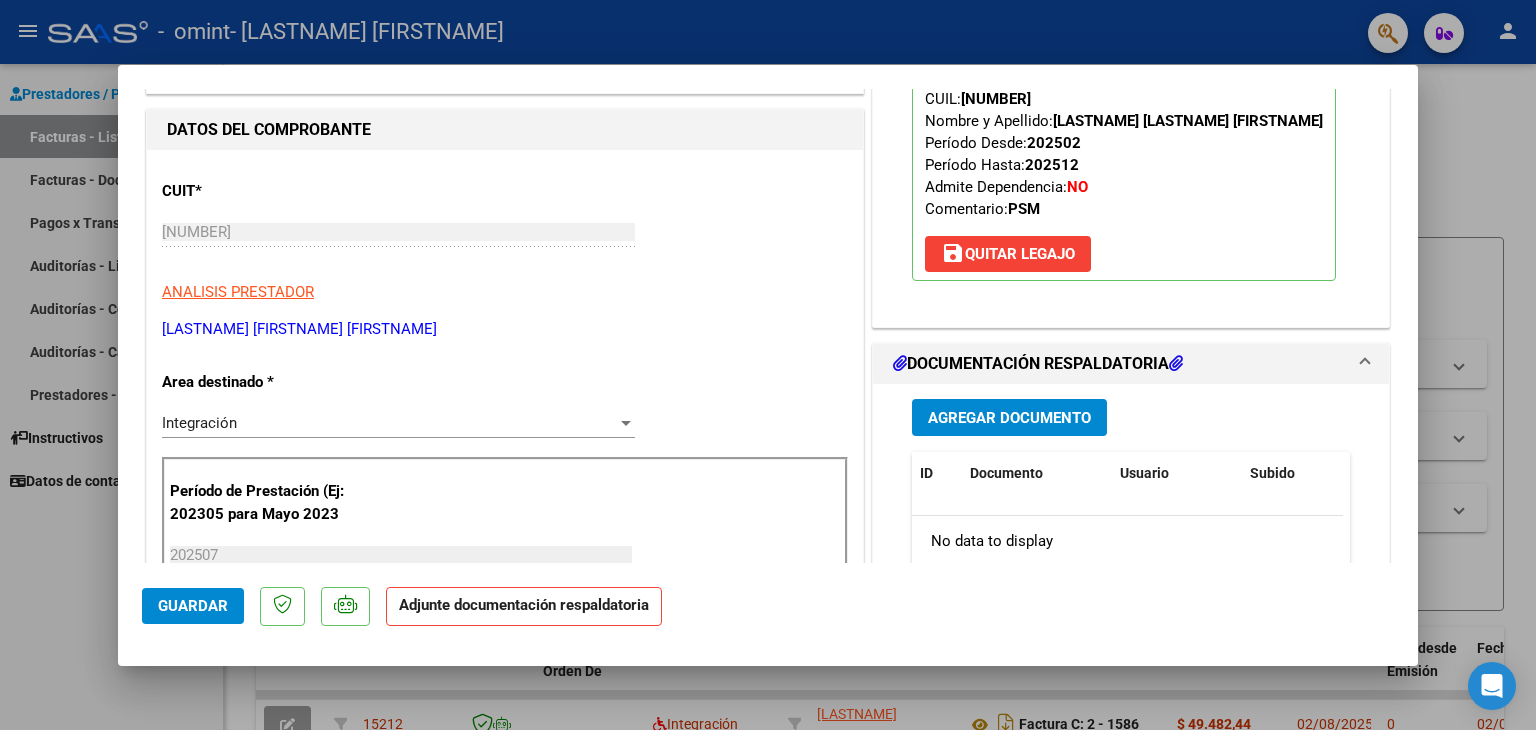 scroll, scrollTop: 400, scrollLeft: 0, axis: vertical 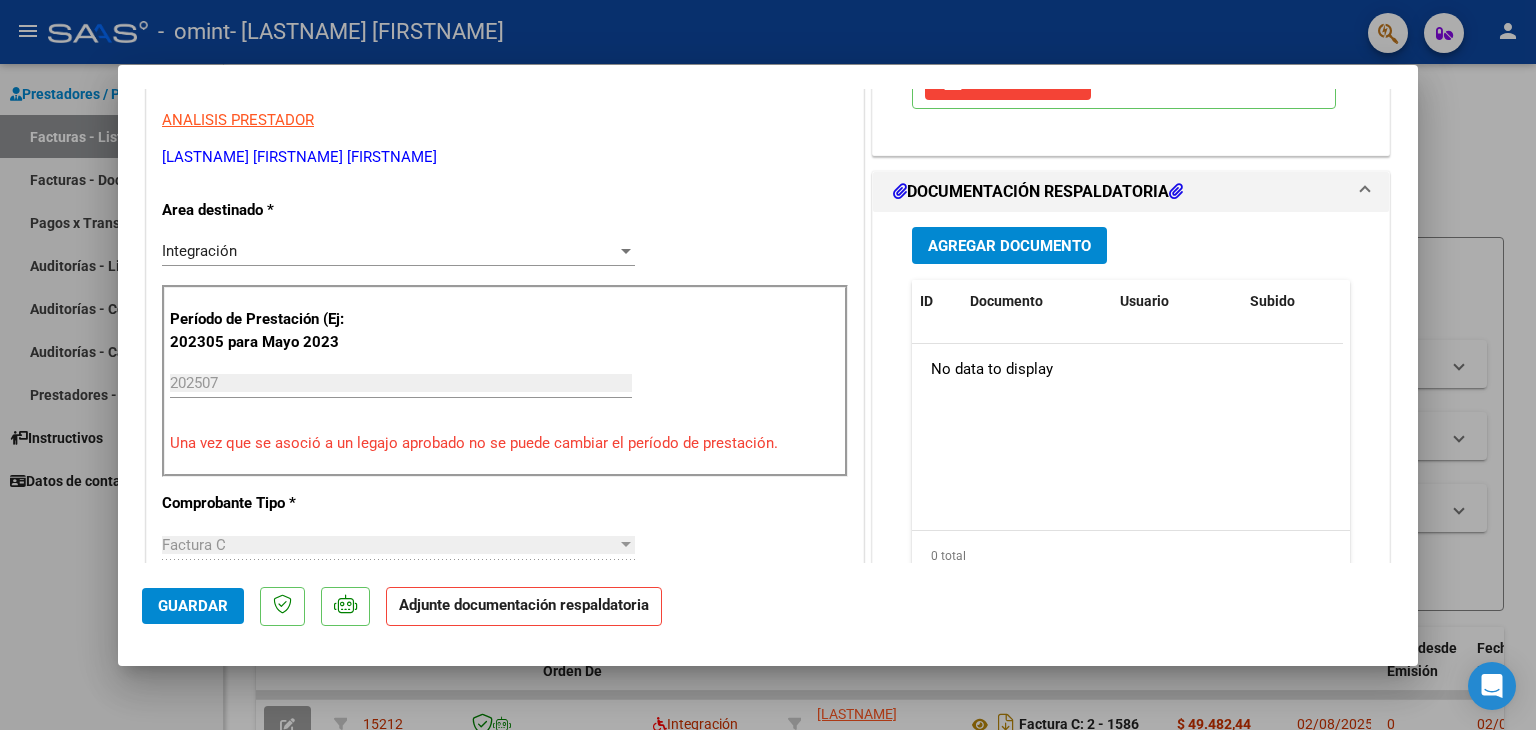 click on "Agregar Documento" at bounding box center (1009, 246) 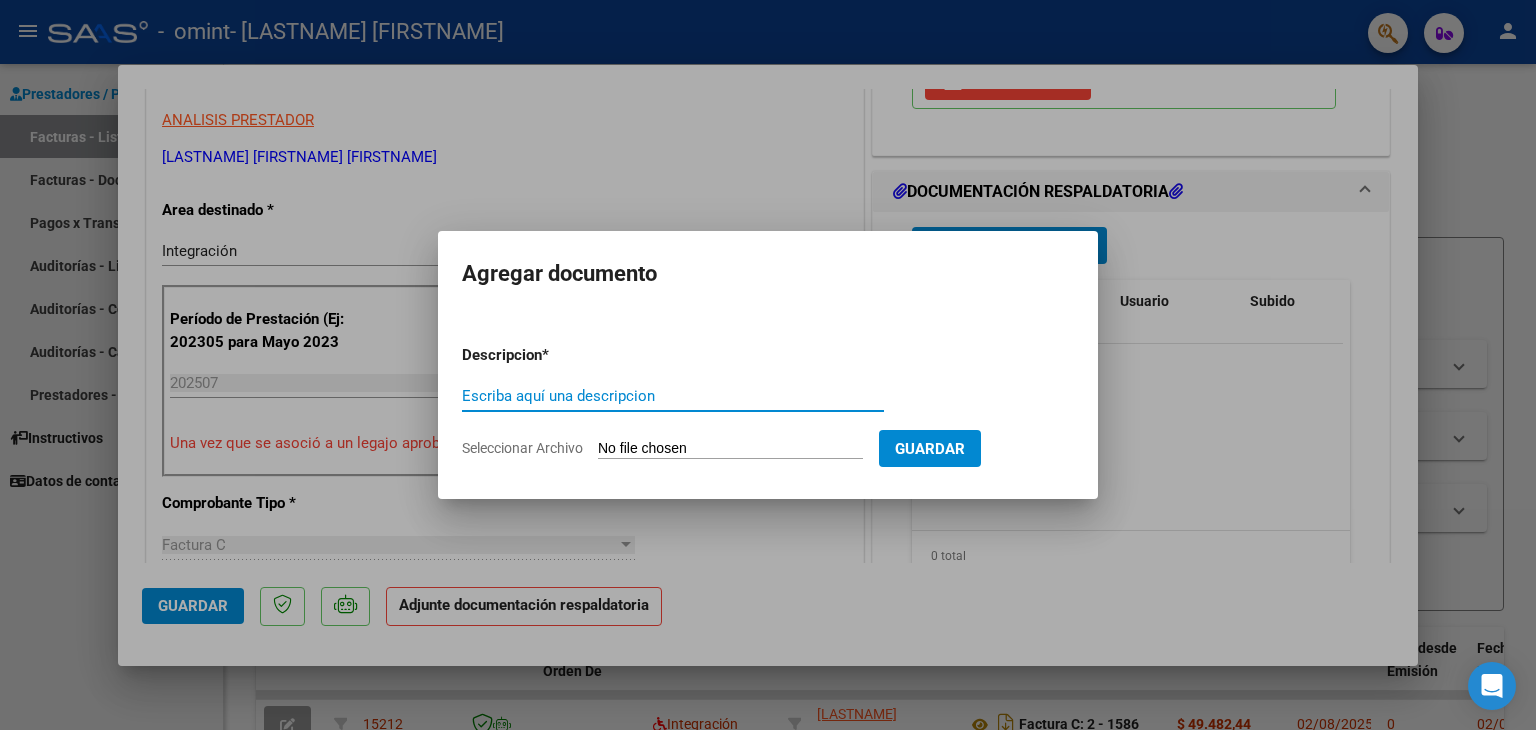 click on "Seleccionar Archivo" at bounding box center [730, 449] 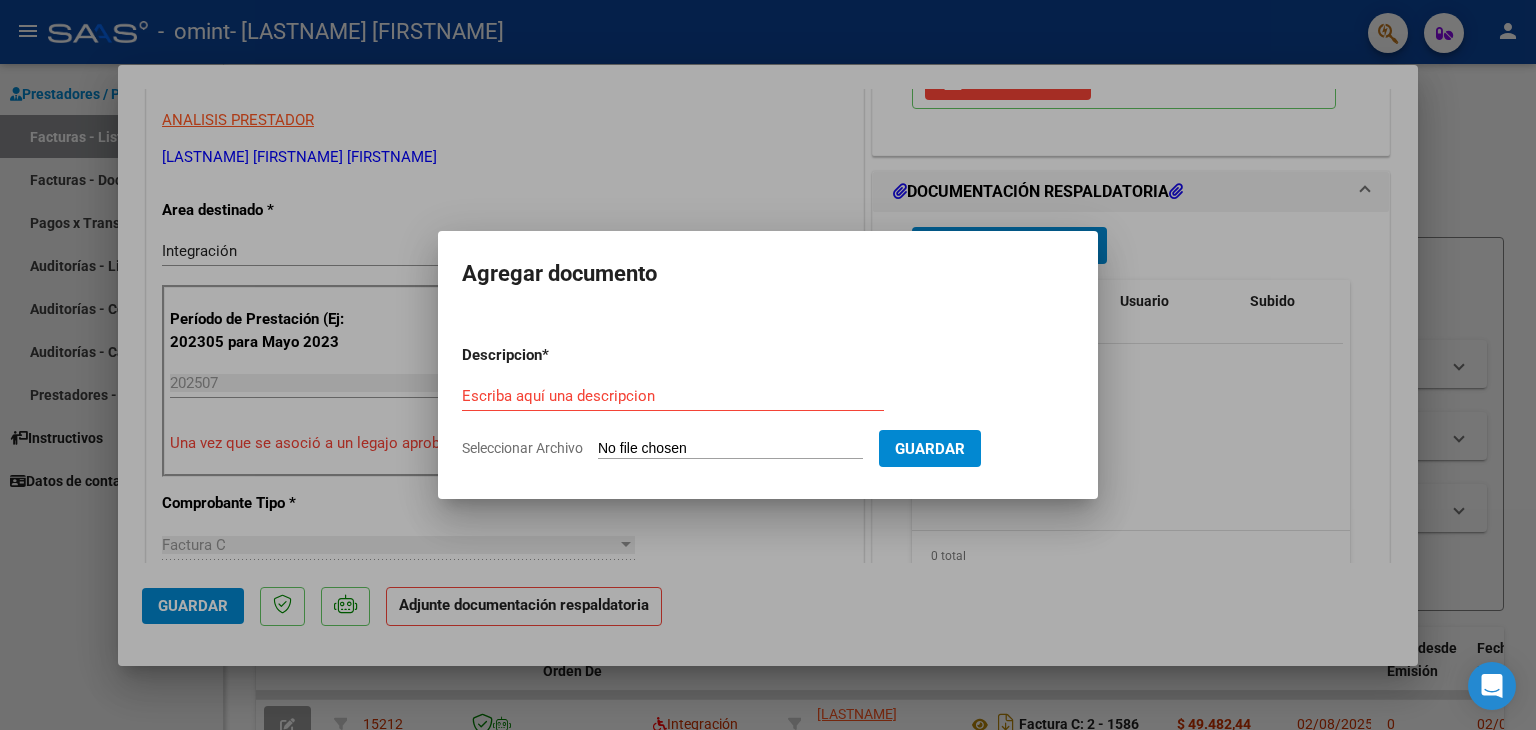 type on "C:\fakepath\[NUMBER].pdf" 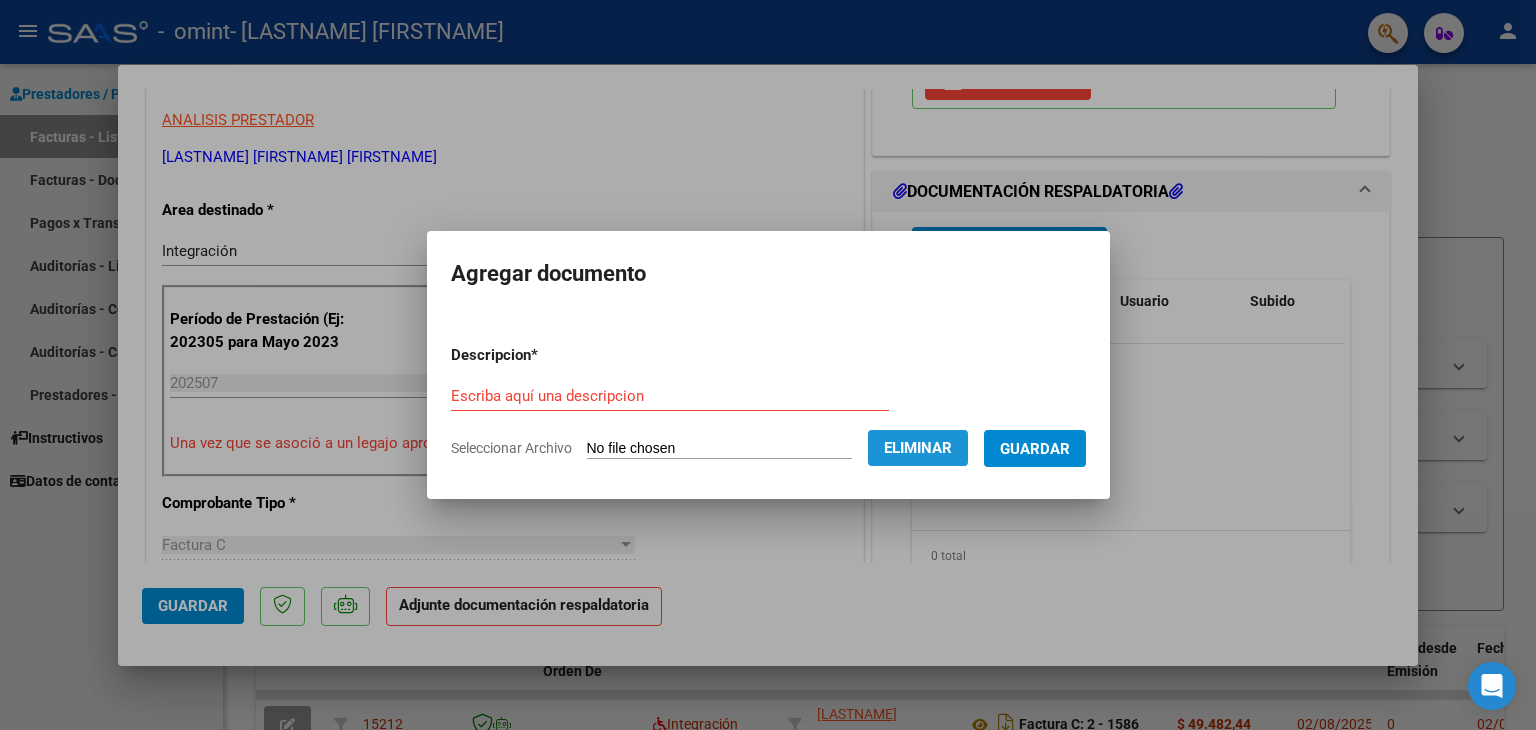 click on "Eliminar" 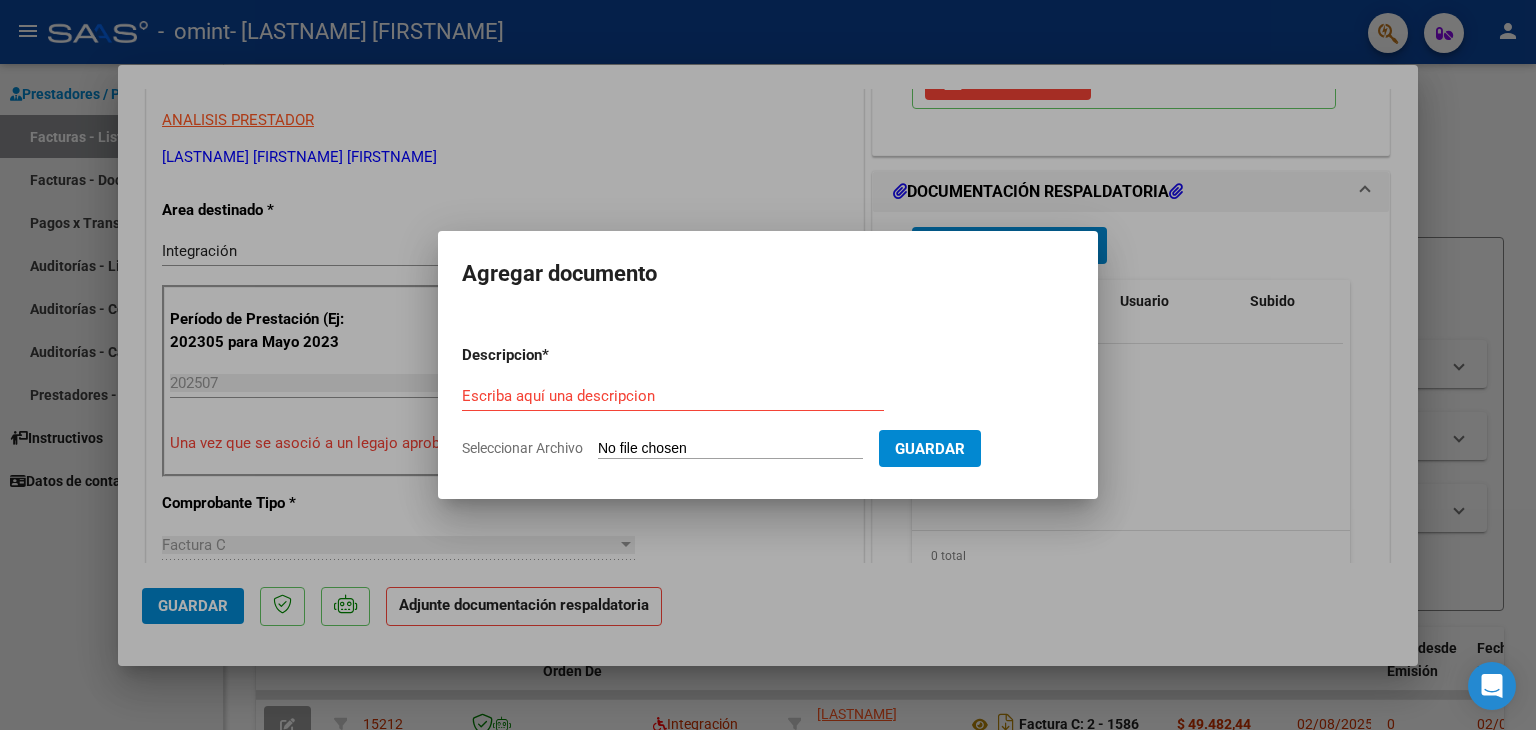 click on "Seleccionar Archivo" at bounding box center [730, 449] 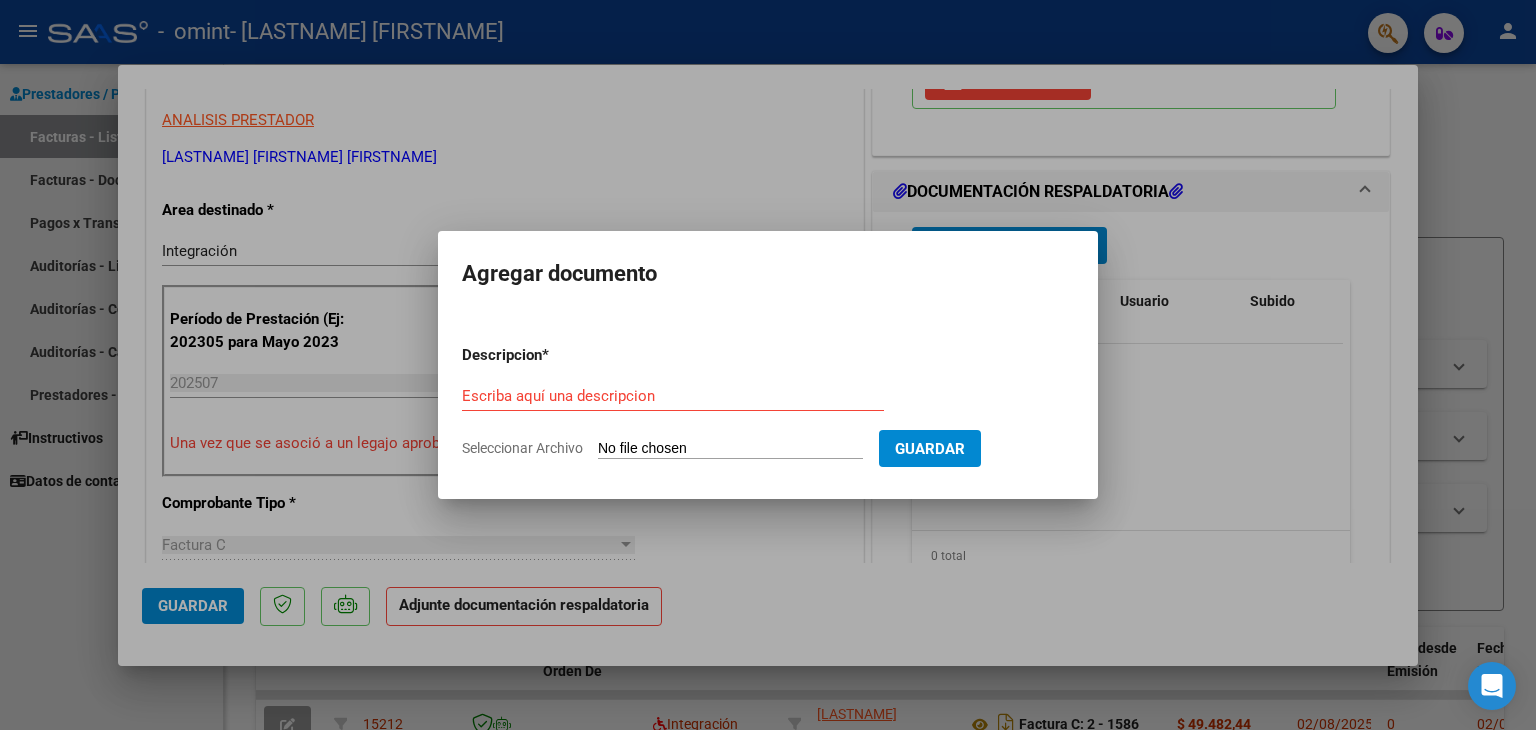 type on "C:\fakepath\Planilla de asistencia.pdf" 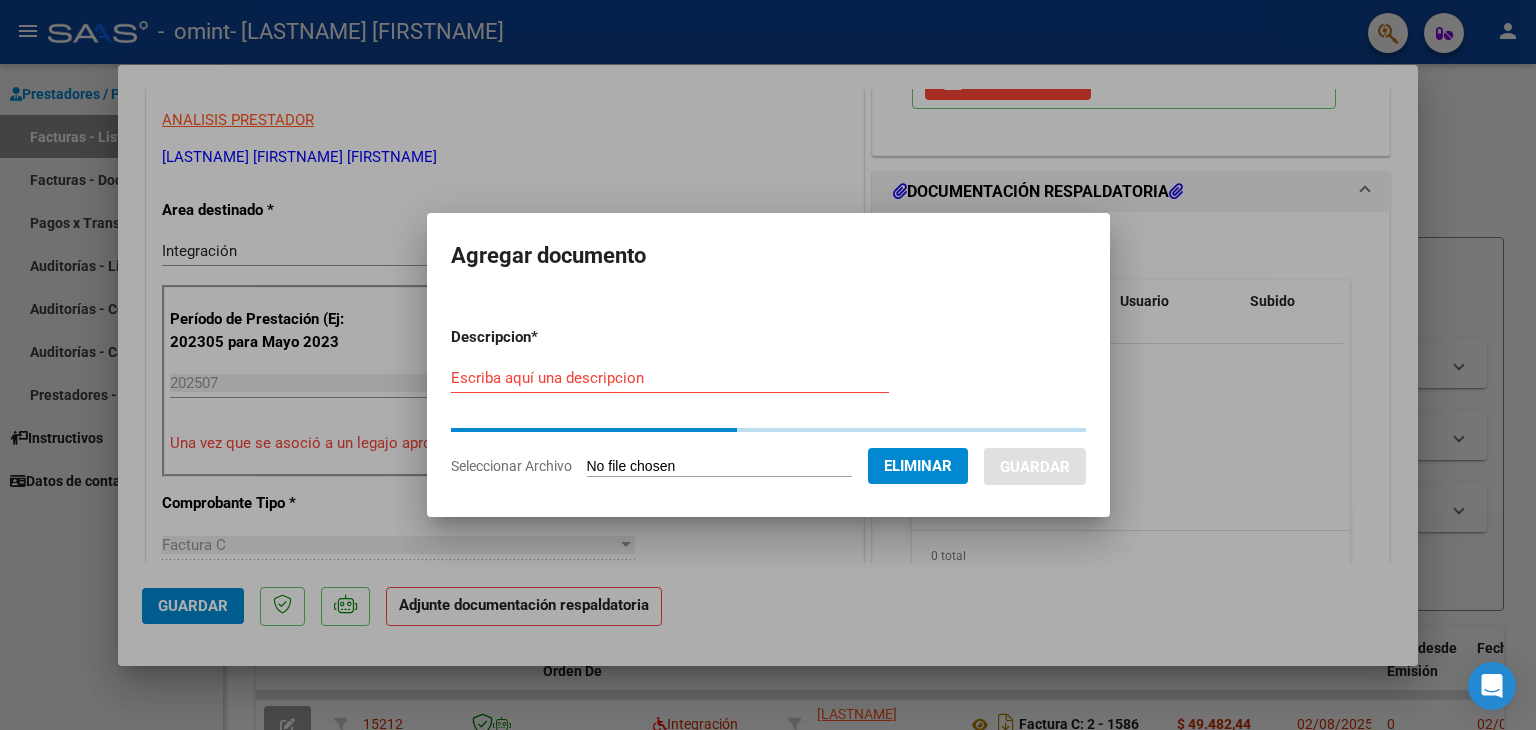 click on "Descripcion  *   Escriba aquí una descripcion  Seleccionar Archivo Eliminar Guardar" at bounding box center (768, 402) 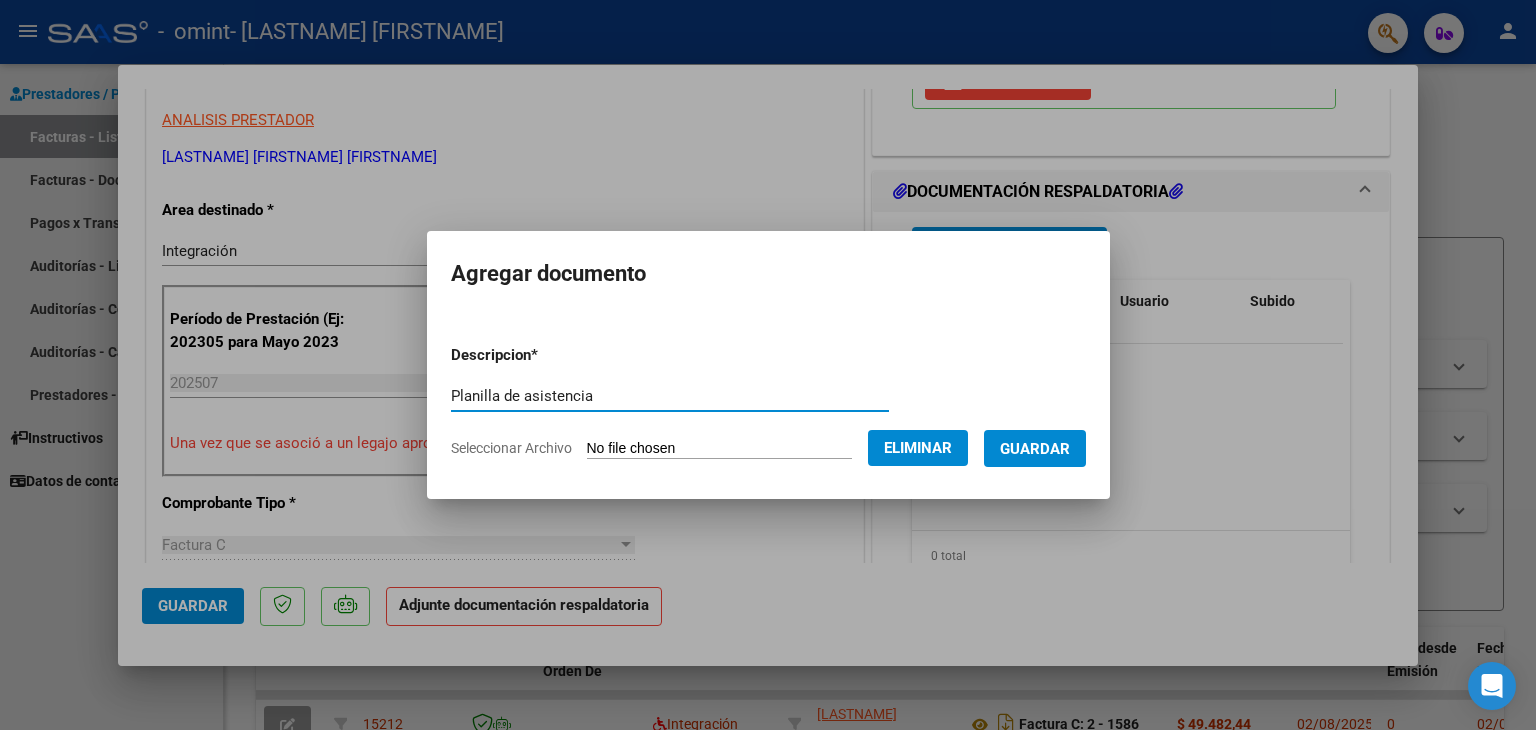 type on "Planilla de asistencia" 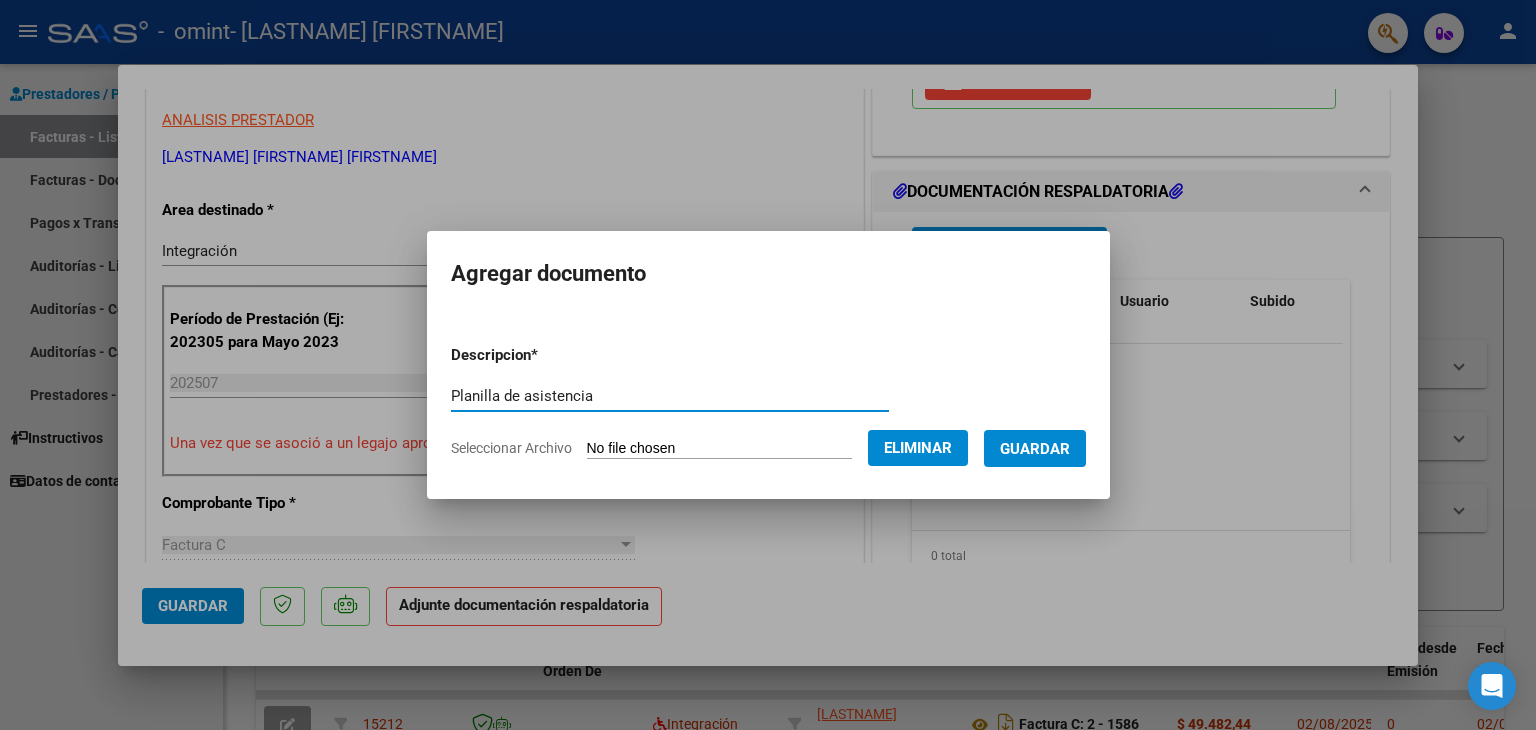 click on "Guardar" at bounding box center (1035, 449) 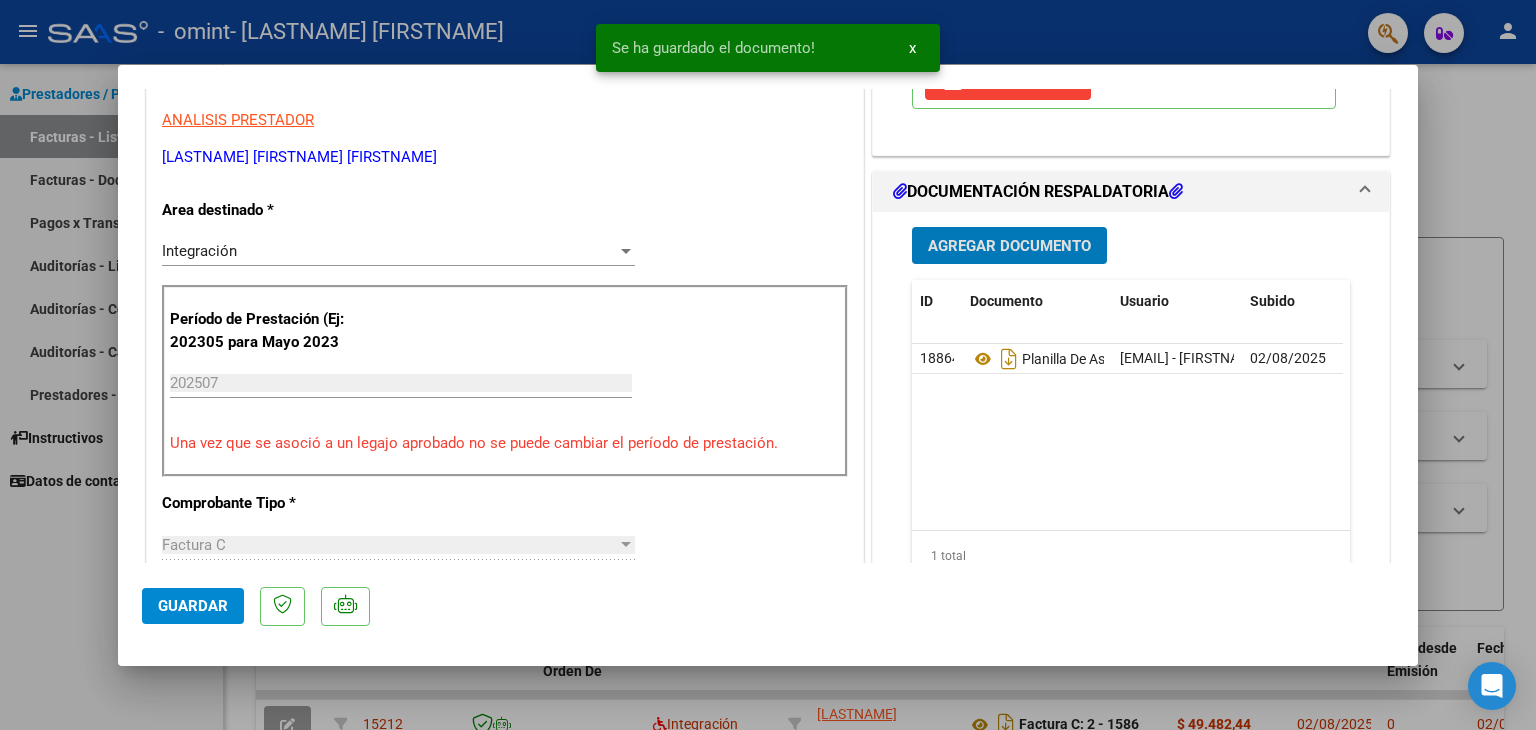 click on "x" at bounding box center [912, 48] 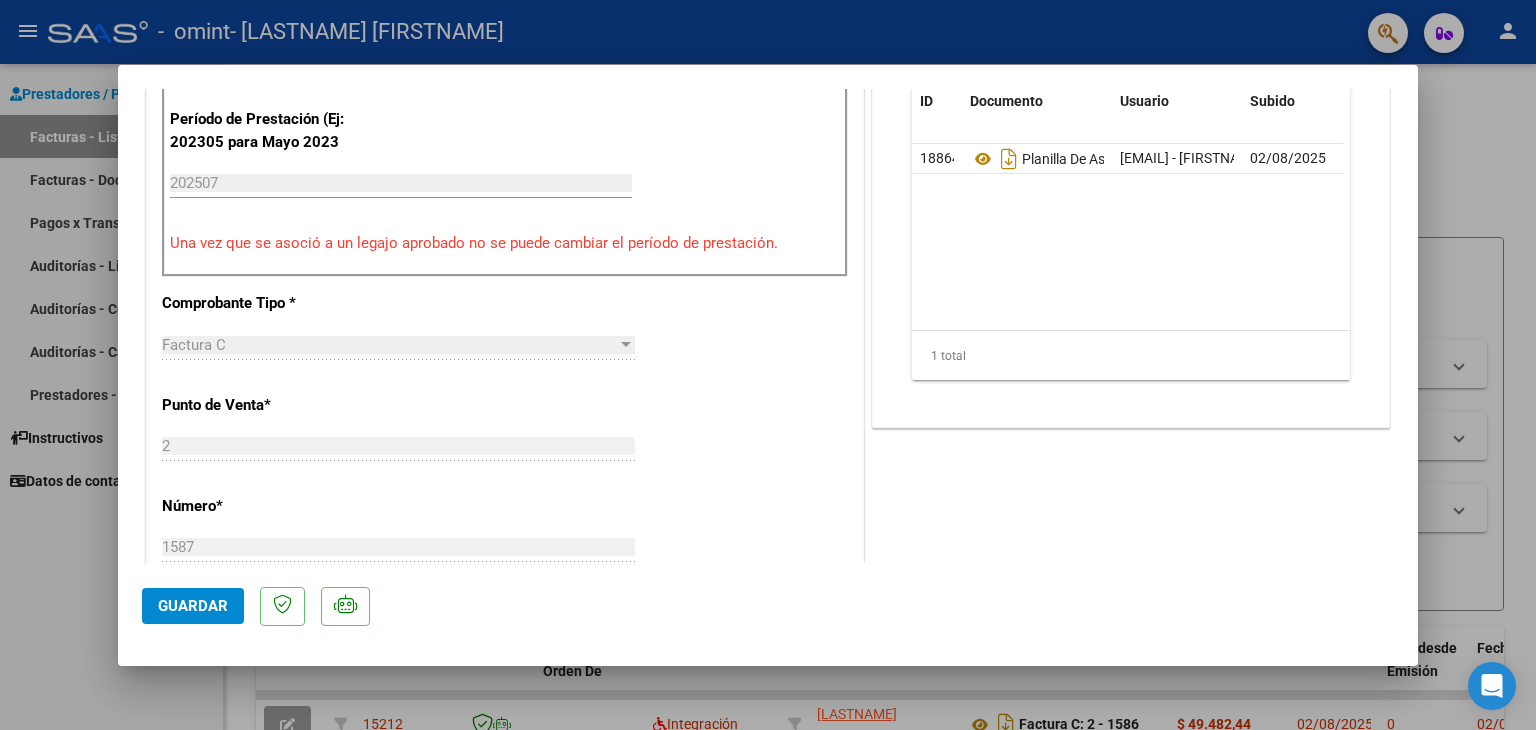 scroll, scrollTop: 1200, scrollLeft: 0, axis: vertical 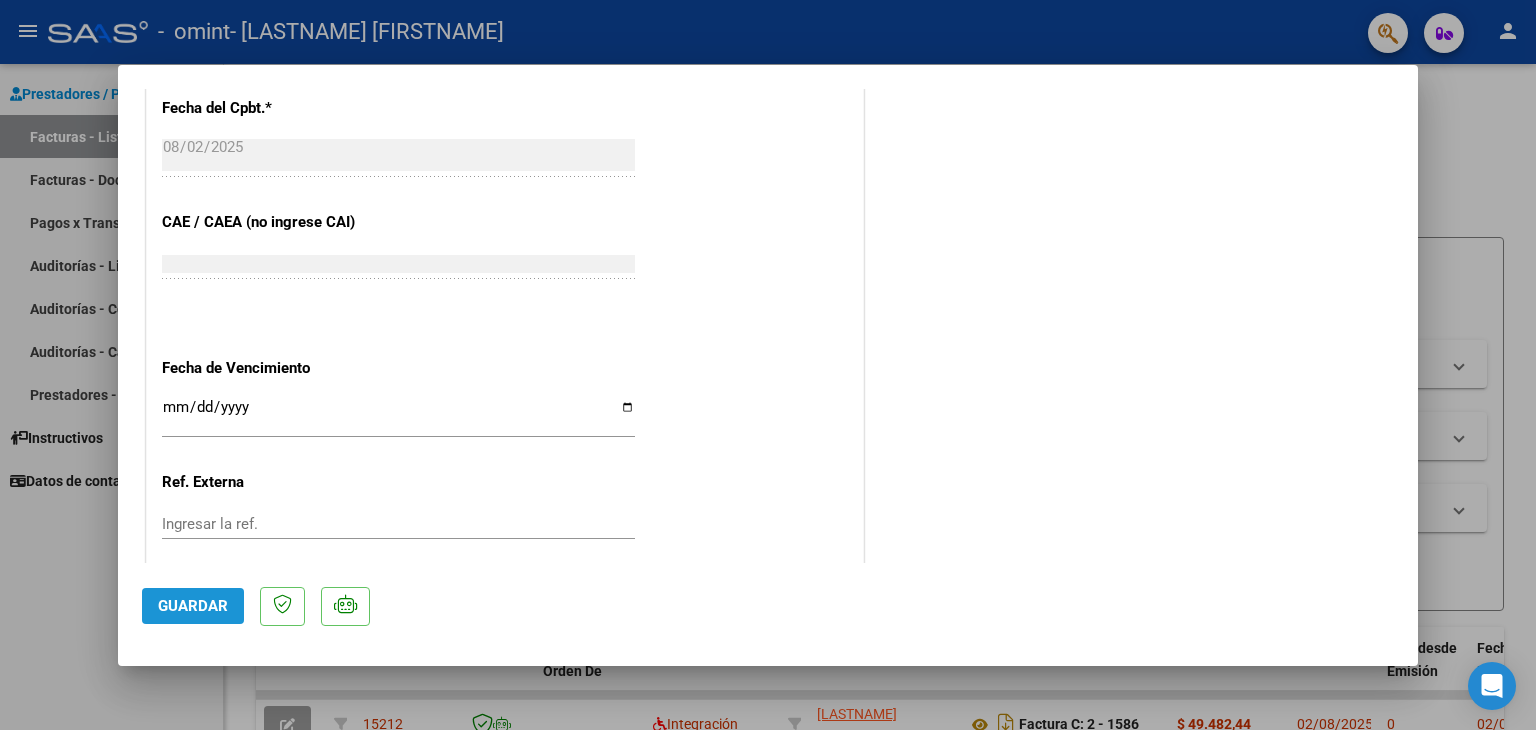 click on "Guardar" 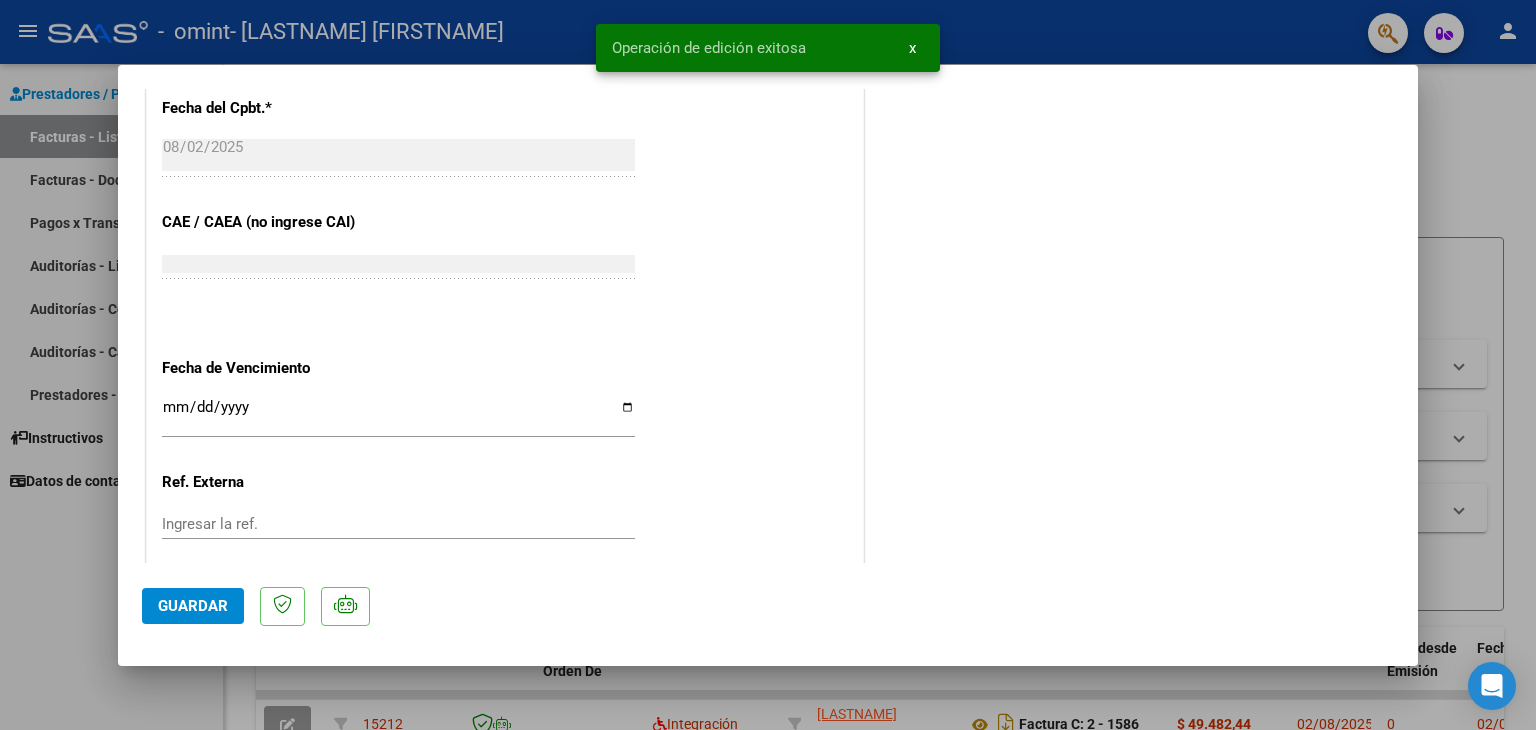 click on "x" at bounding box center (912, 48) 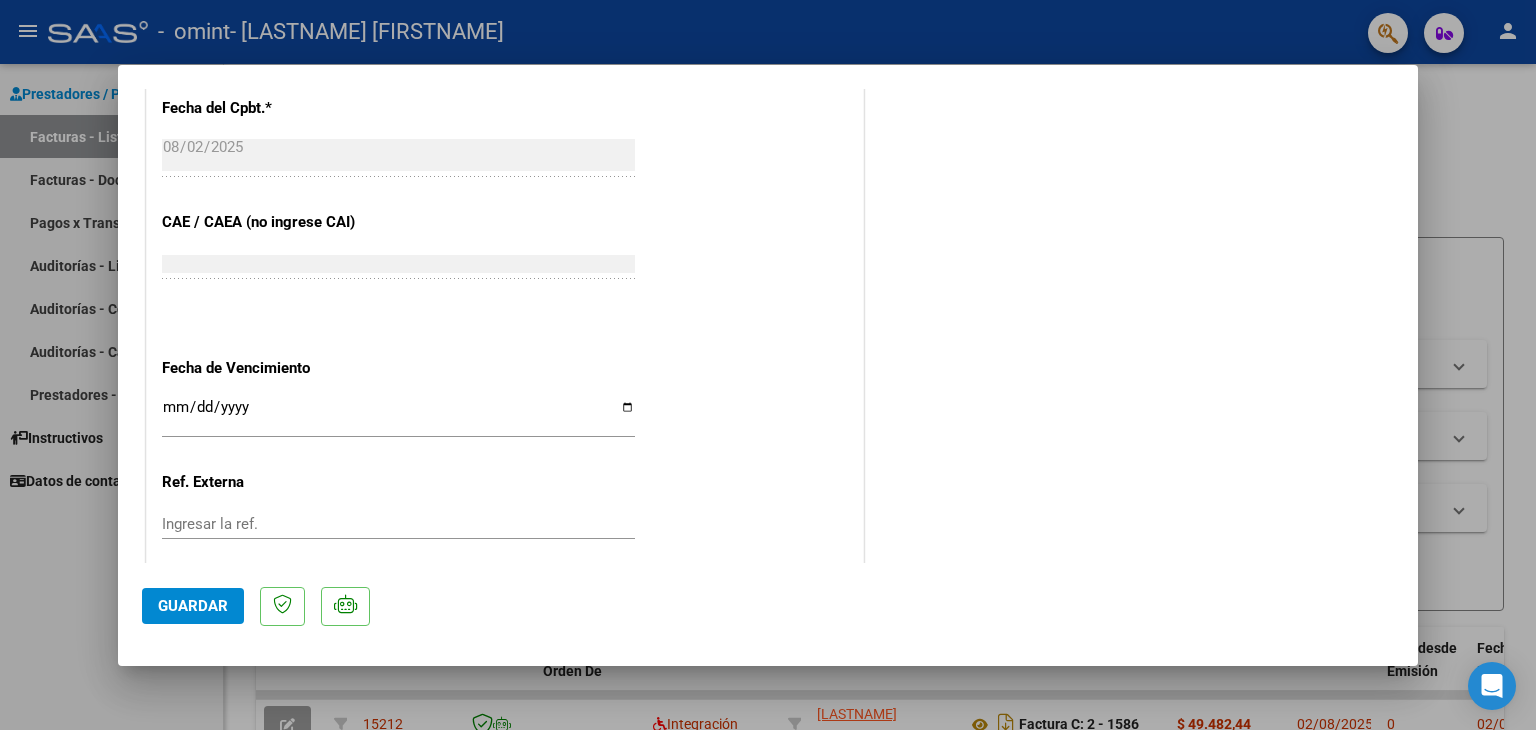 click at bounding box center (768, 365) 